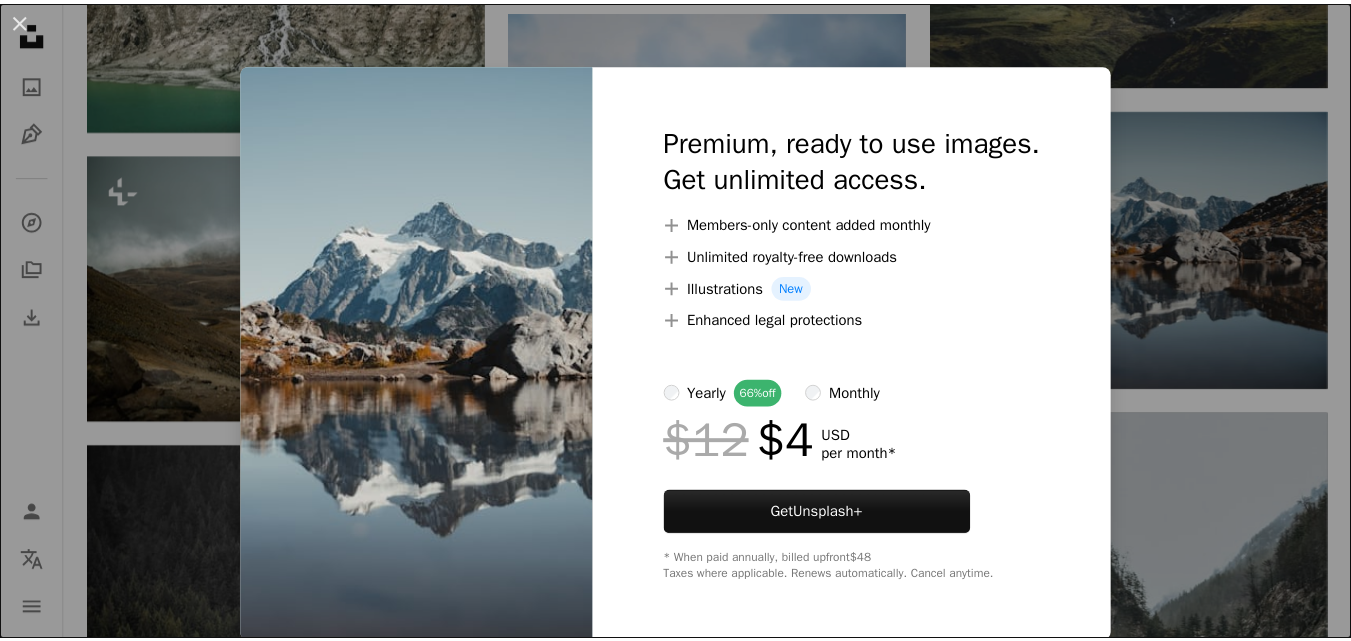 scroll, scrollTop: 1900, scrollLeft: 0, axis: vertical 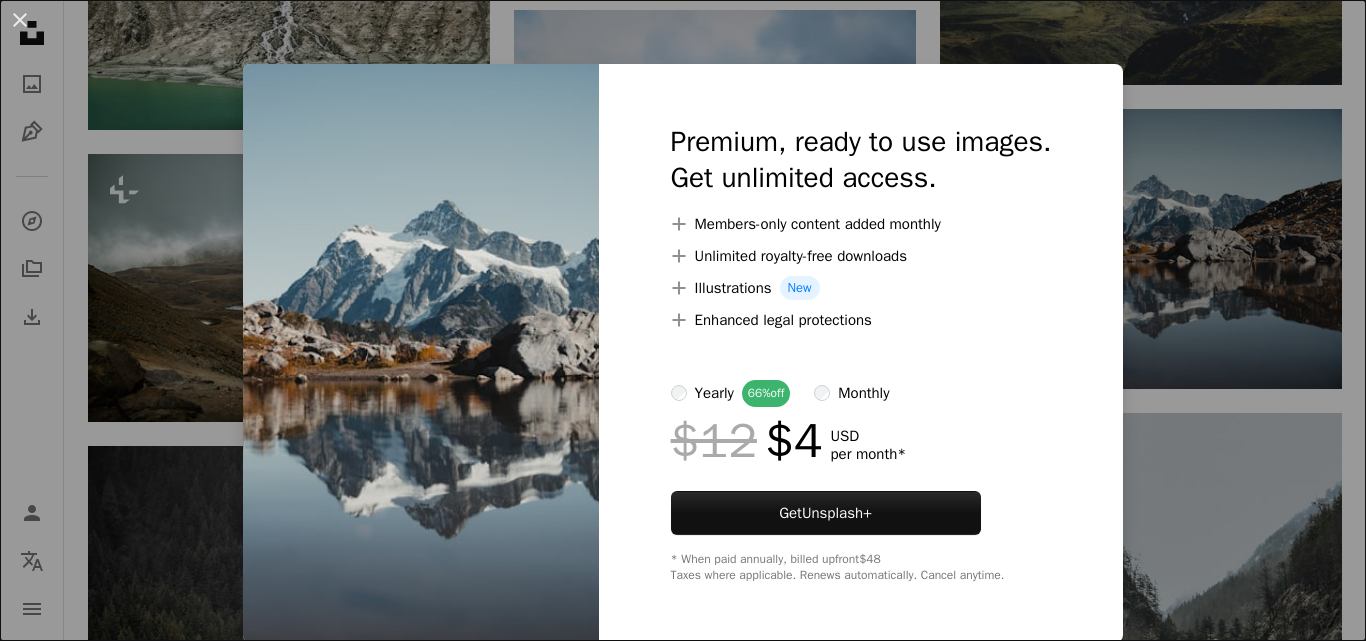 click on "An X shape Premium, ready to use images. Get unlimited access. A plus sign Members-only content added monthly A plus sign Unlimited royalty-free downloads A plus sign Illustrations  New A plus sign Enhanced legal protections yearly 66%  off monthly $12   $4 USD per month * Get  Unsplash+ * When paid annually, billed upfront  $48 Taxes where applicable. Renews automatically. Cancel anytime." at bounding box center (683, 320) 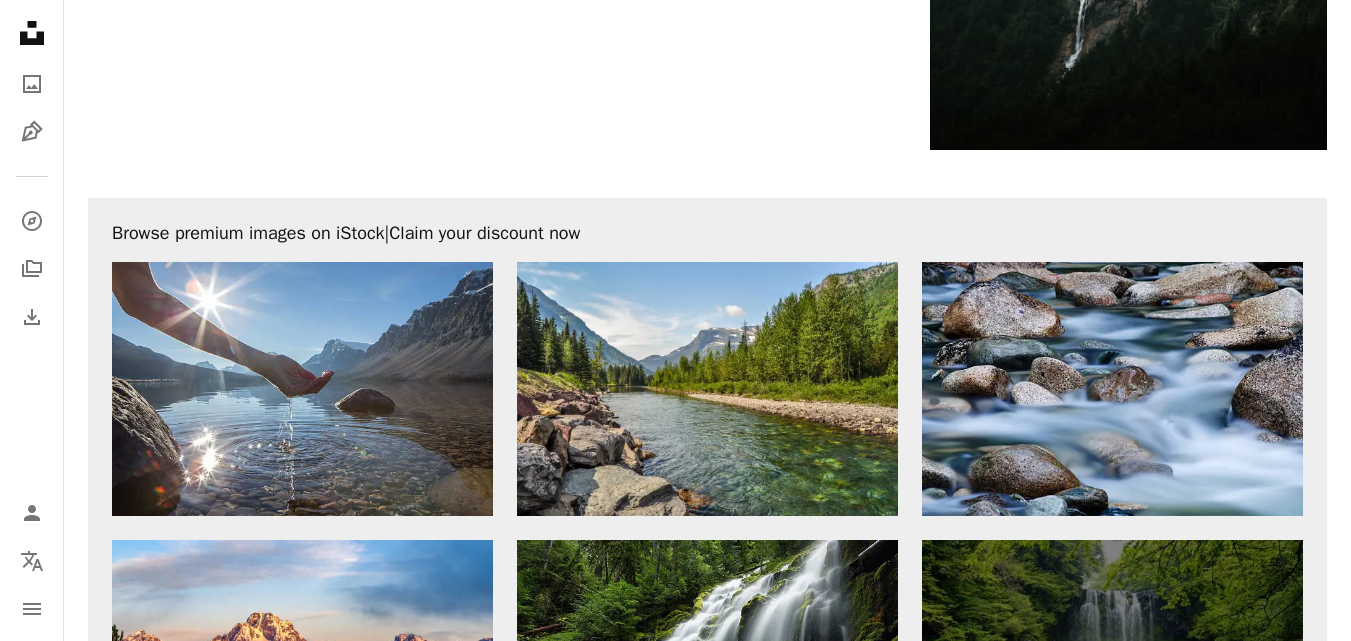 scroll, scrollTop: 4100, scrollLeft: 0, axis: vertical 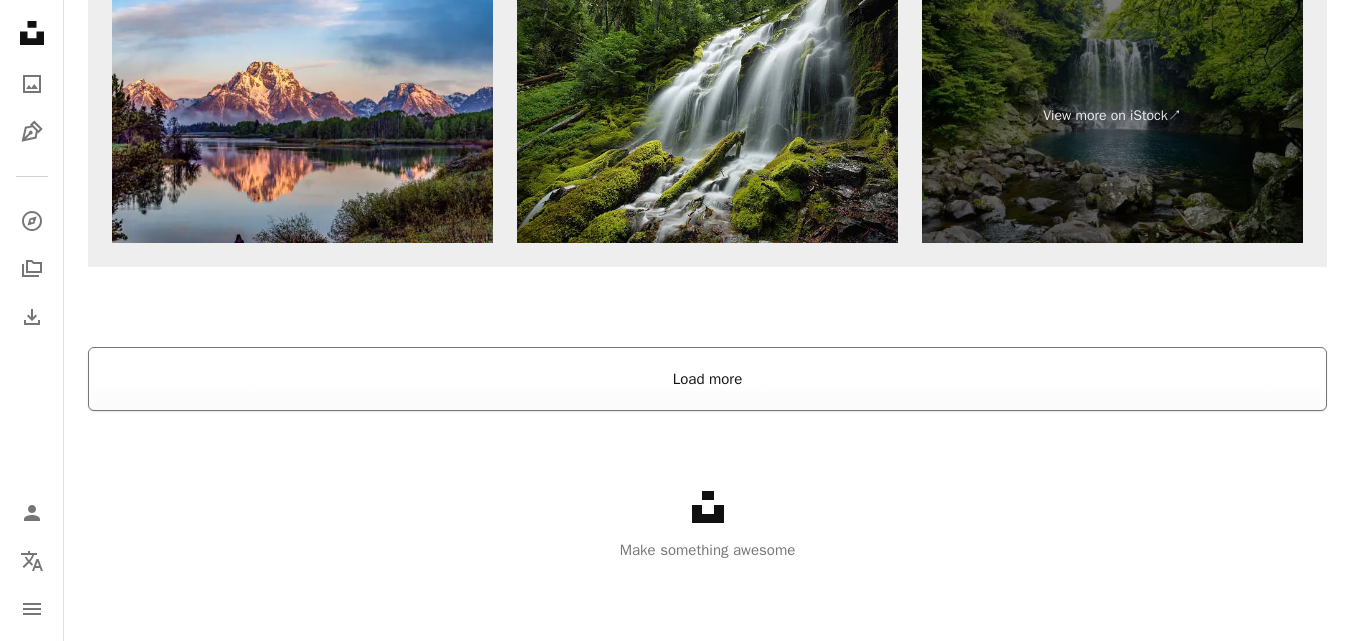 click on "Load more" at bounding box center (707, 379) 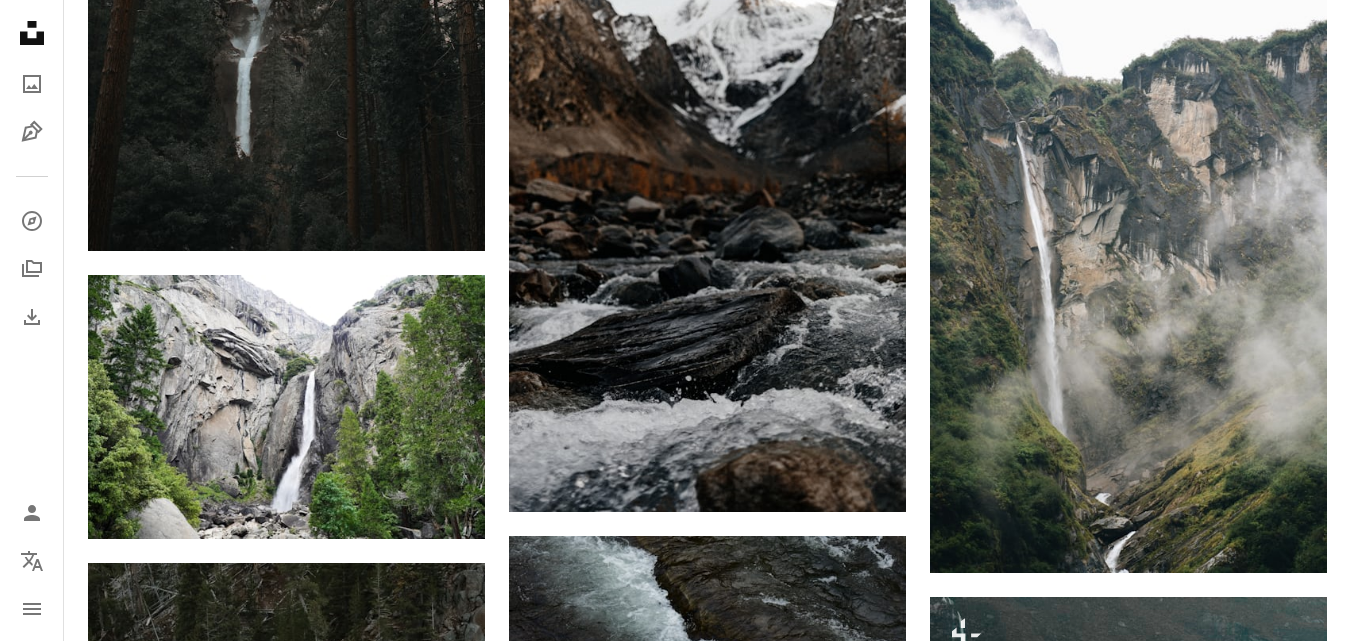 scroll, scrollTop: 6334, scrollLeft: 0, axis: vertical 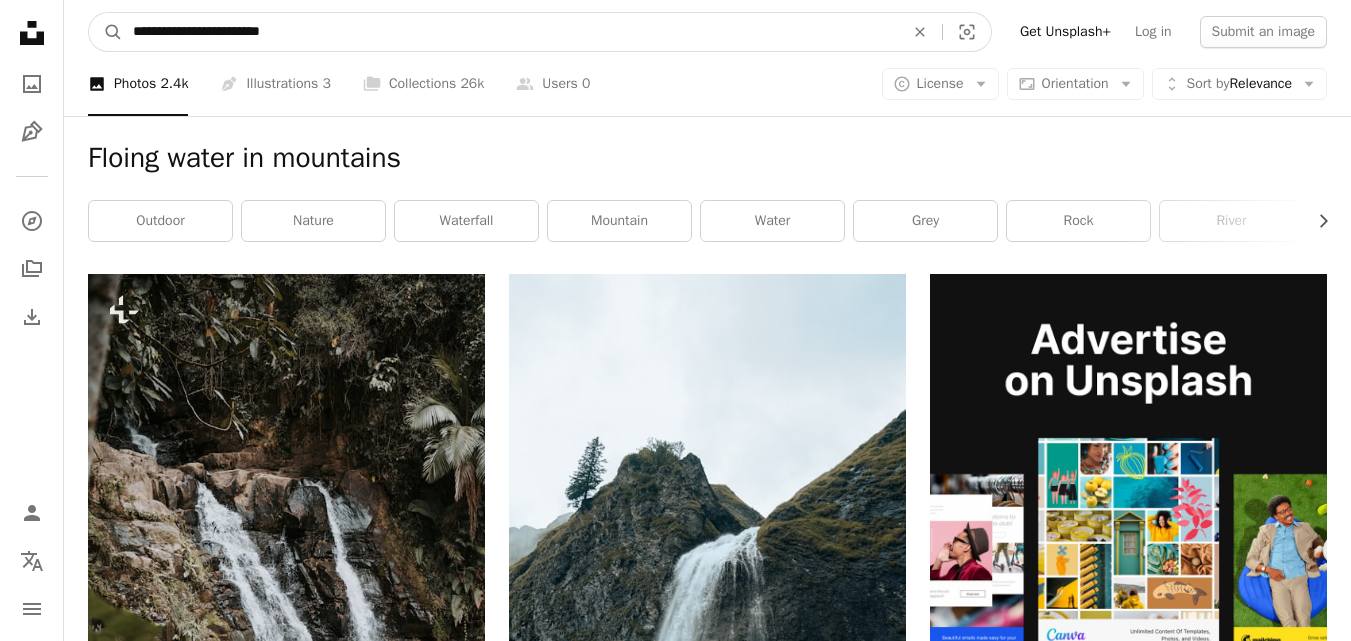 click on "**********" at bounding box center (510, 32) 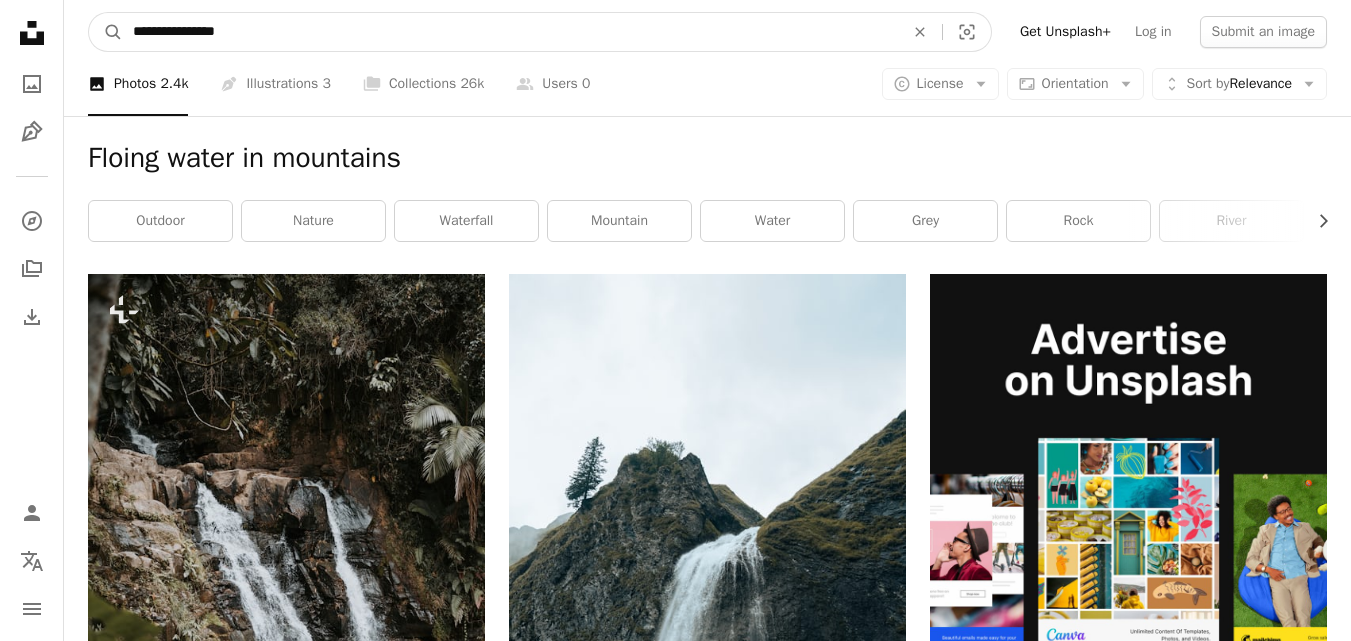 type on "**********" 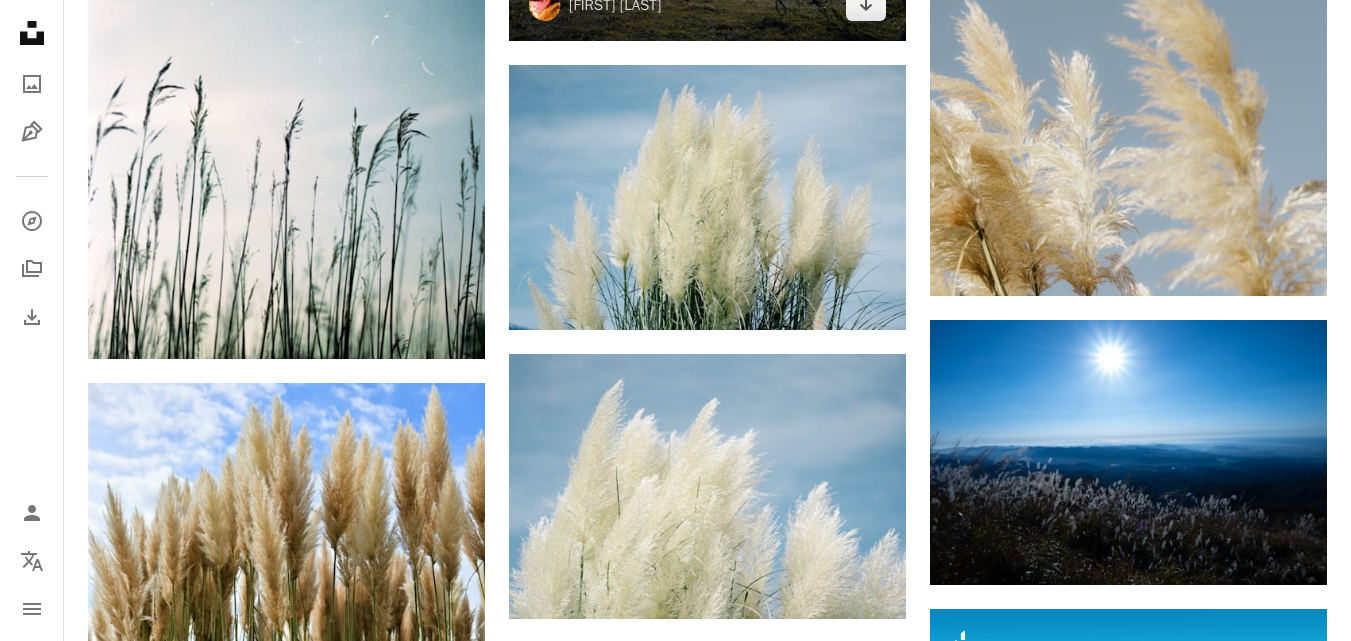 scroll, scrollTop: 1100, scrollLeft: 0, axis: vertical 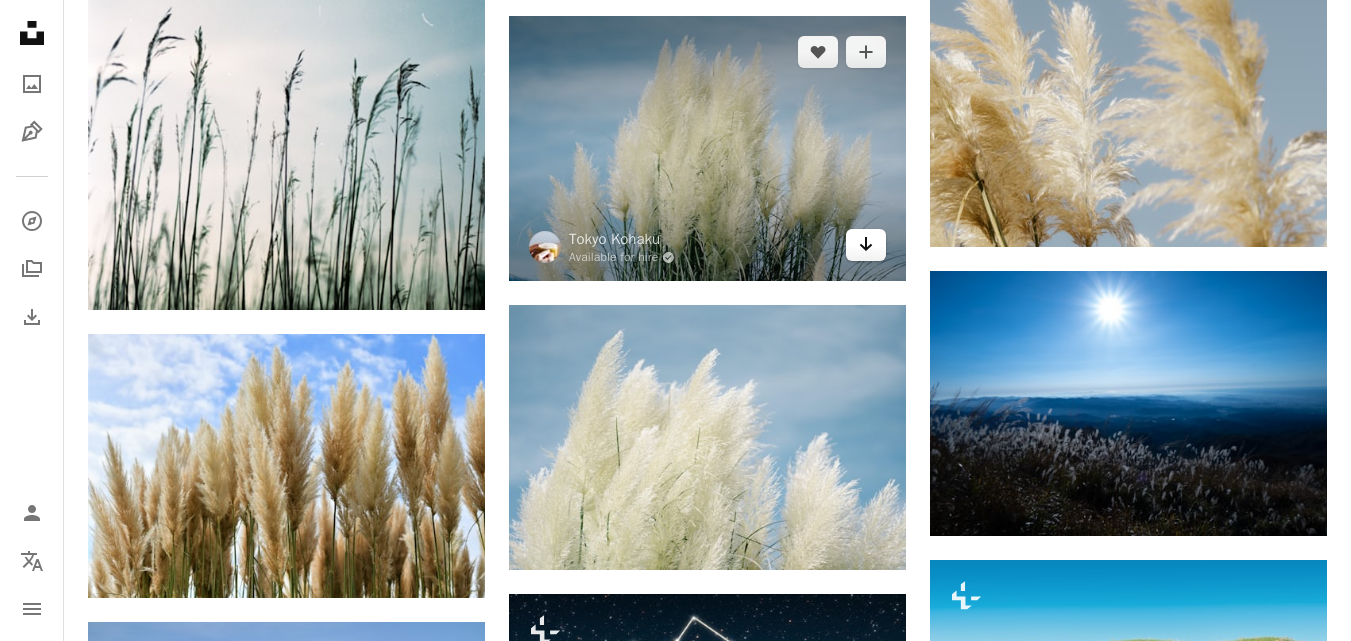 click 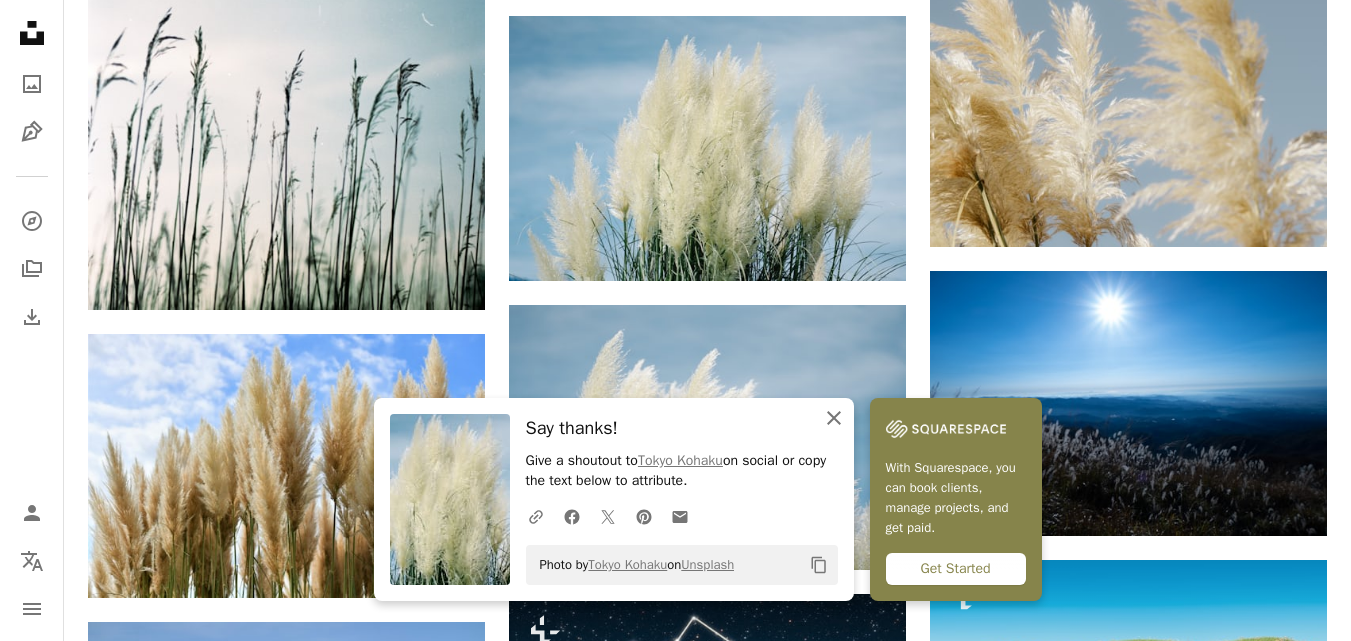 click on "An X shape" 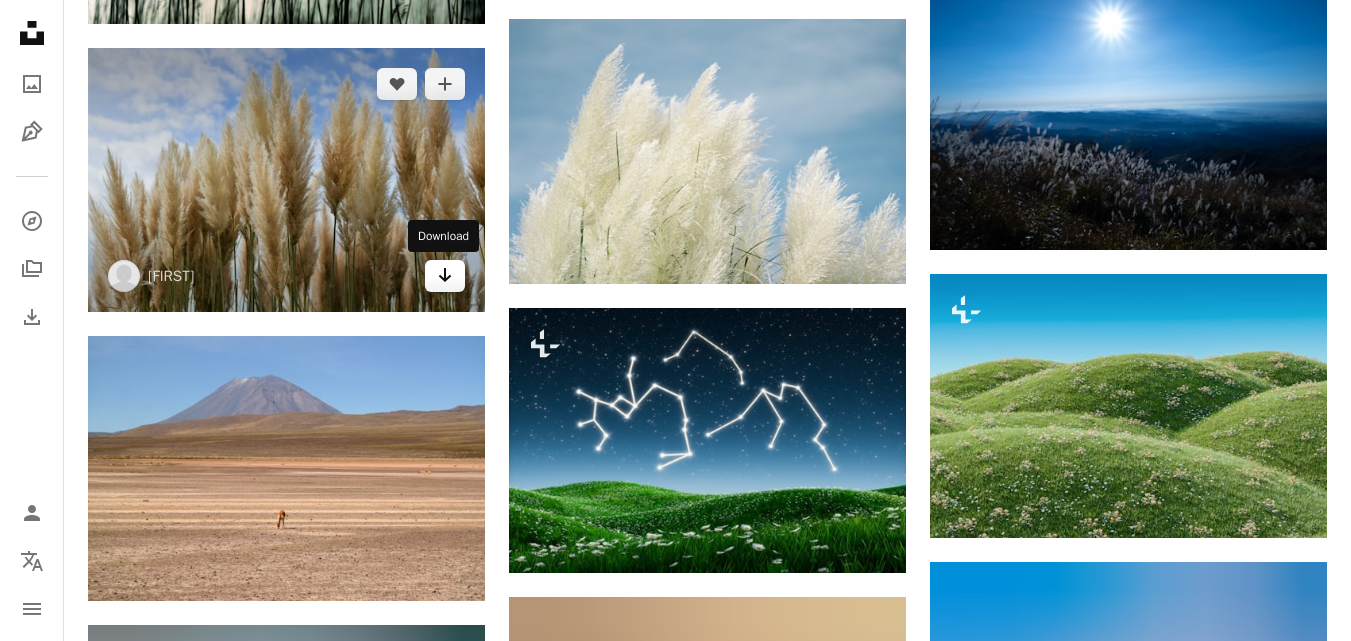 scroll, scrollTop: 1400, scrollLeft: 0, axis: vertical 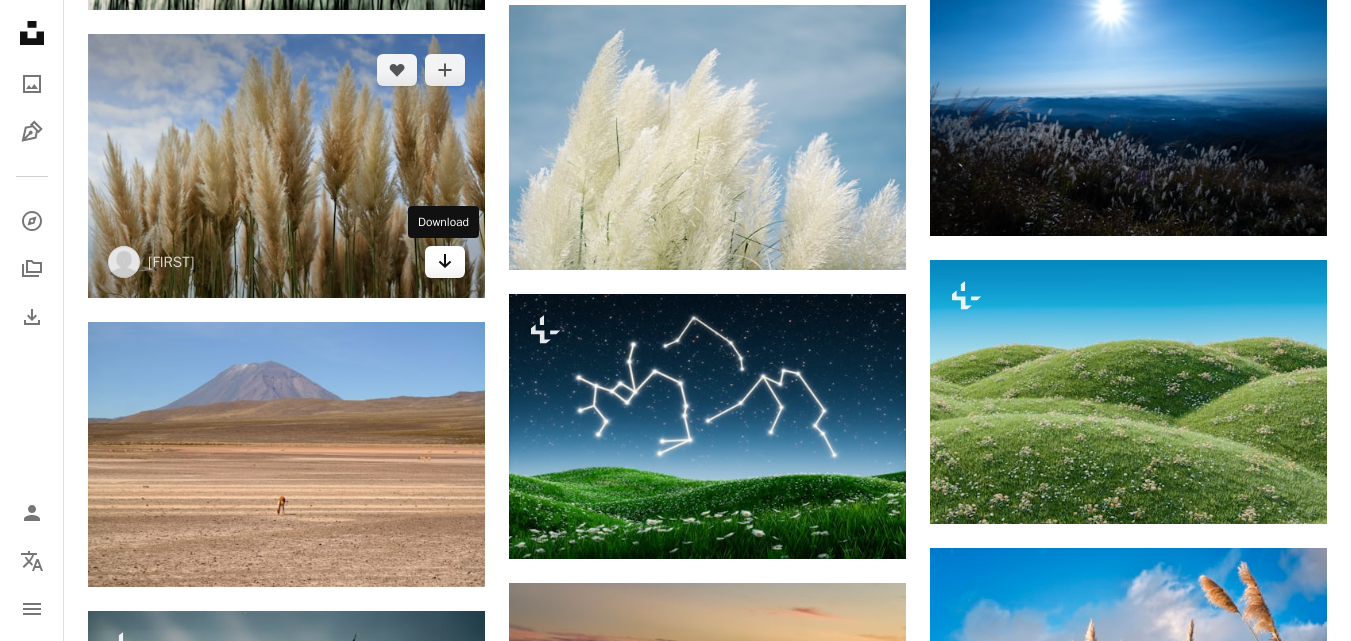 click on "Arrow pointing down" 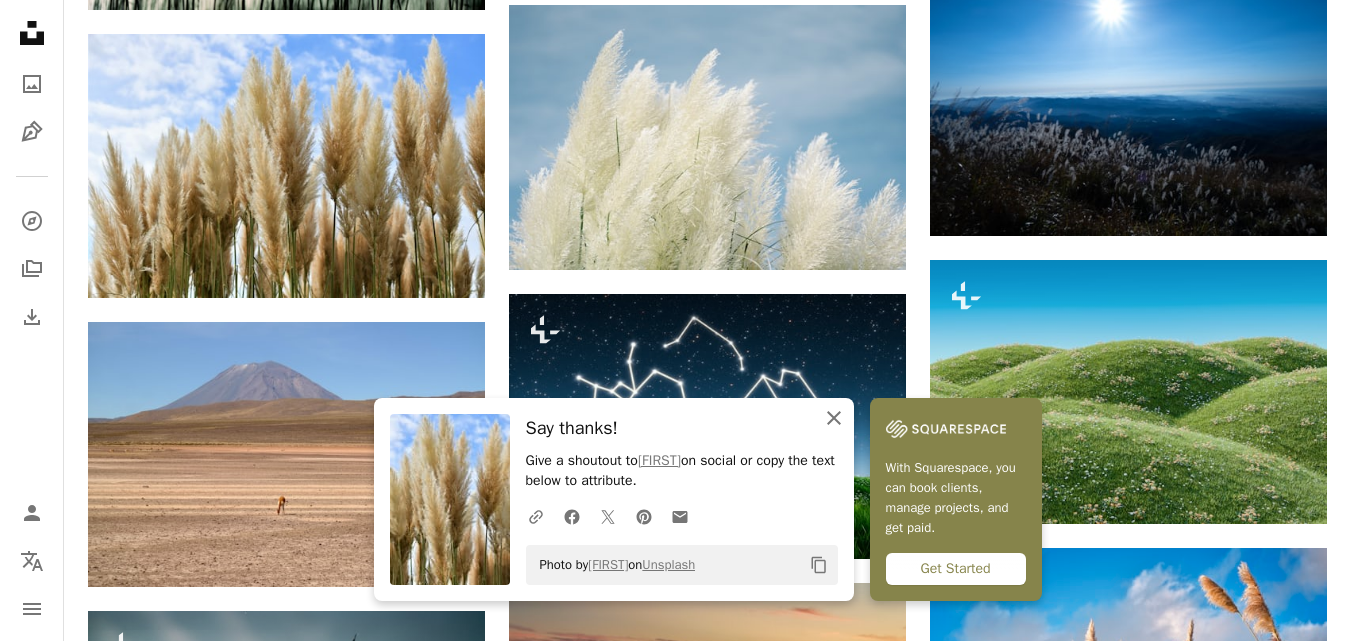 click 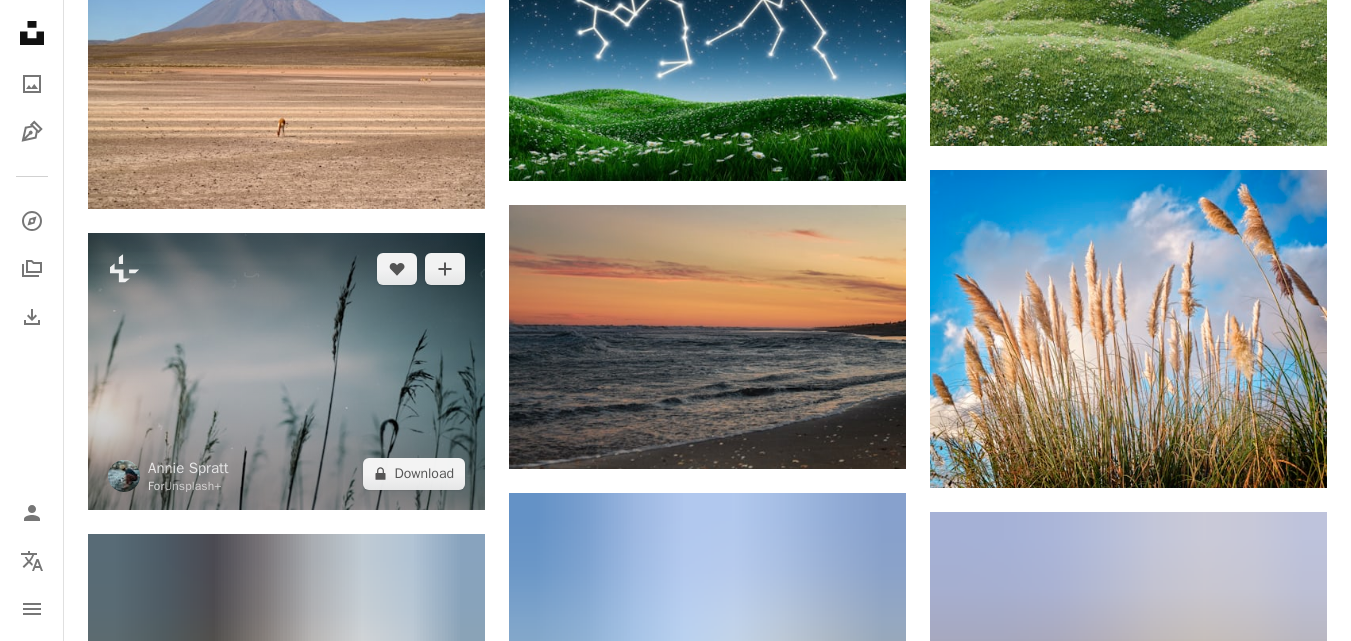 scroll, scrollTop: 1800, scrollLeft: 0, axis: vertical 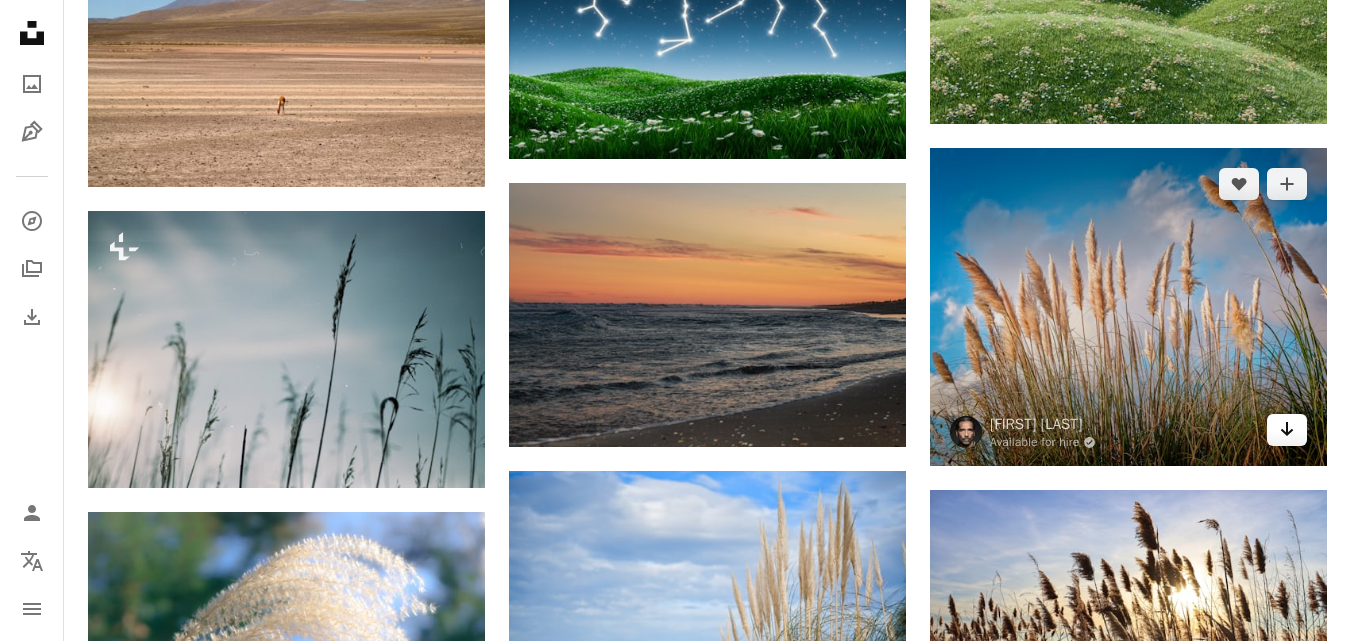 click 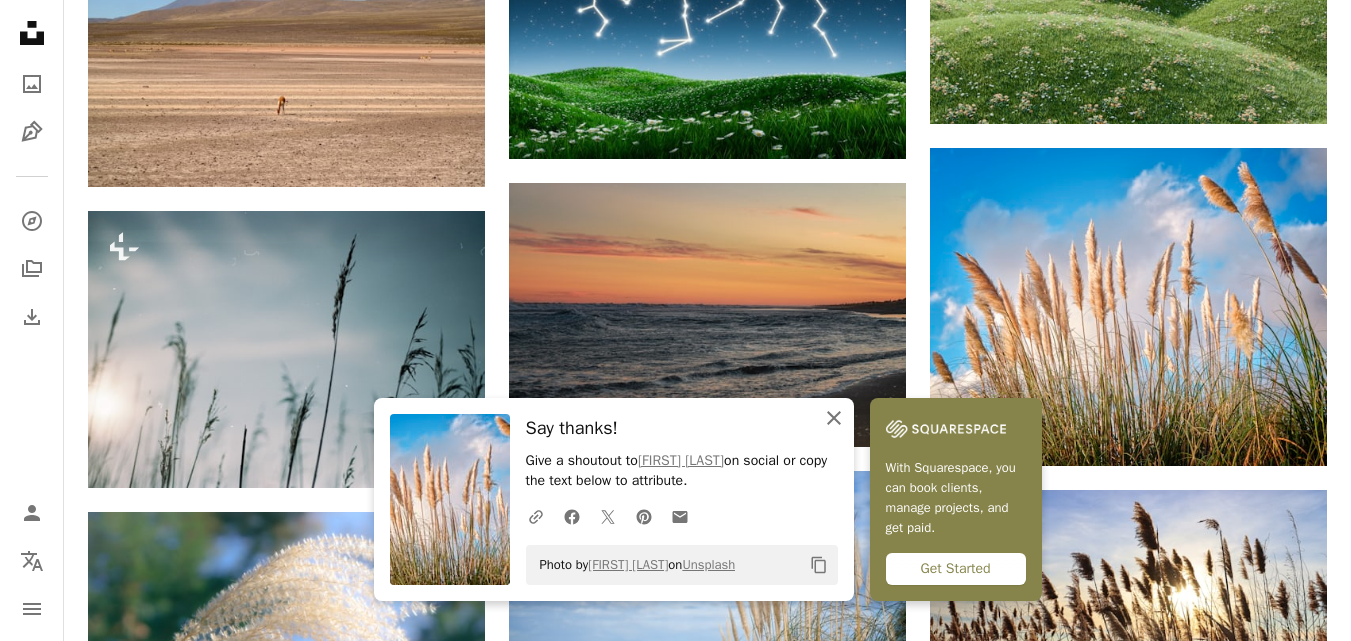 click on "An X shape" 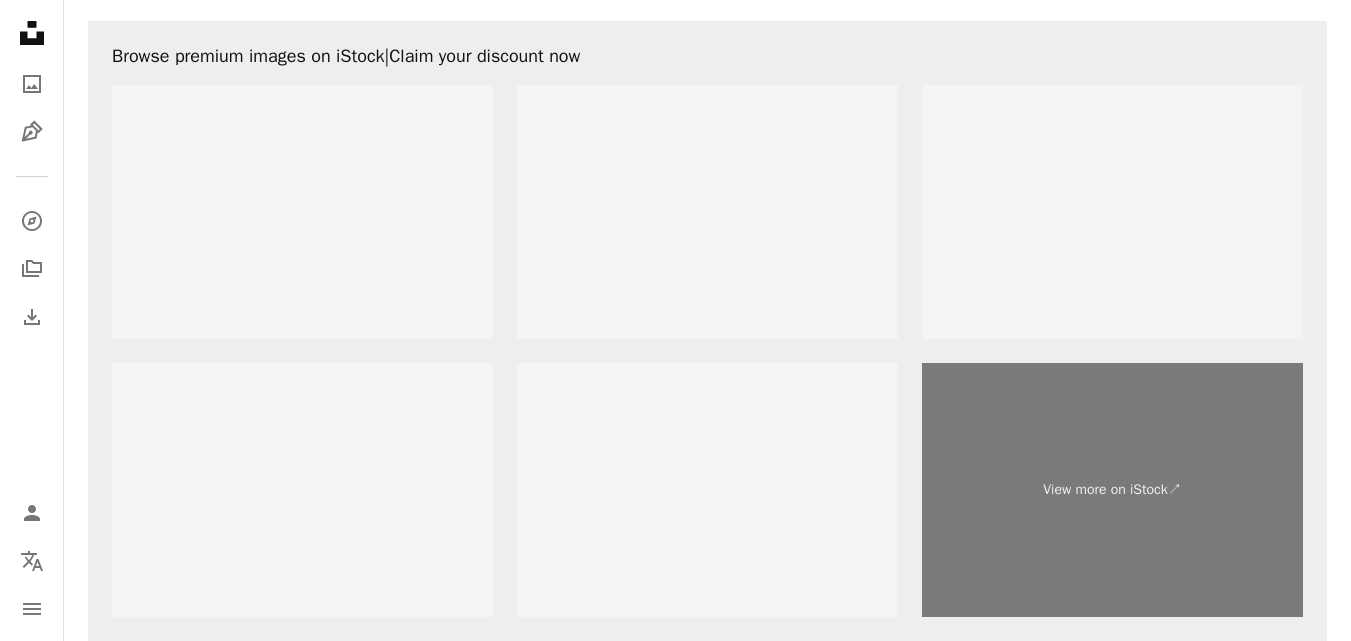 scroll, scrollTop: 3400, scrollLeft: 0, axis: vertical 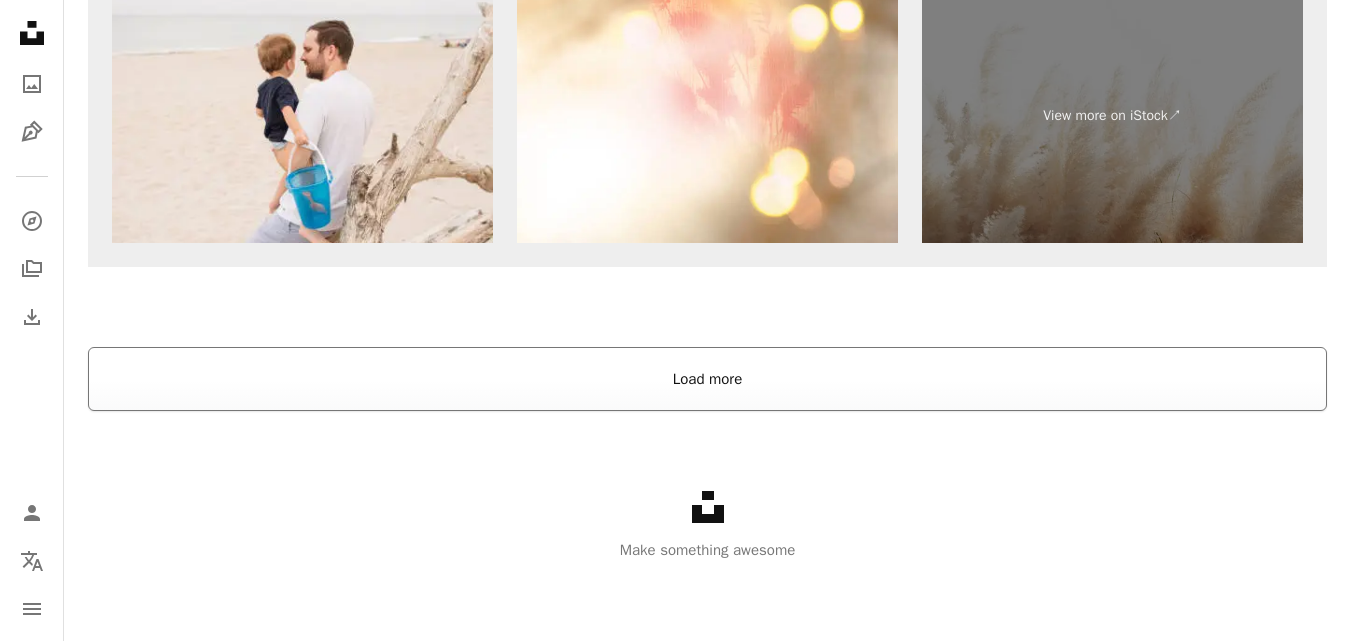 click on "Load more" at bounding box center [707, 379] 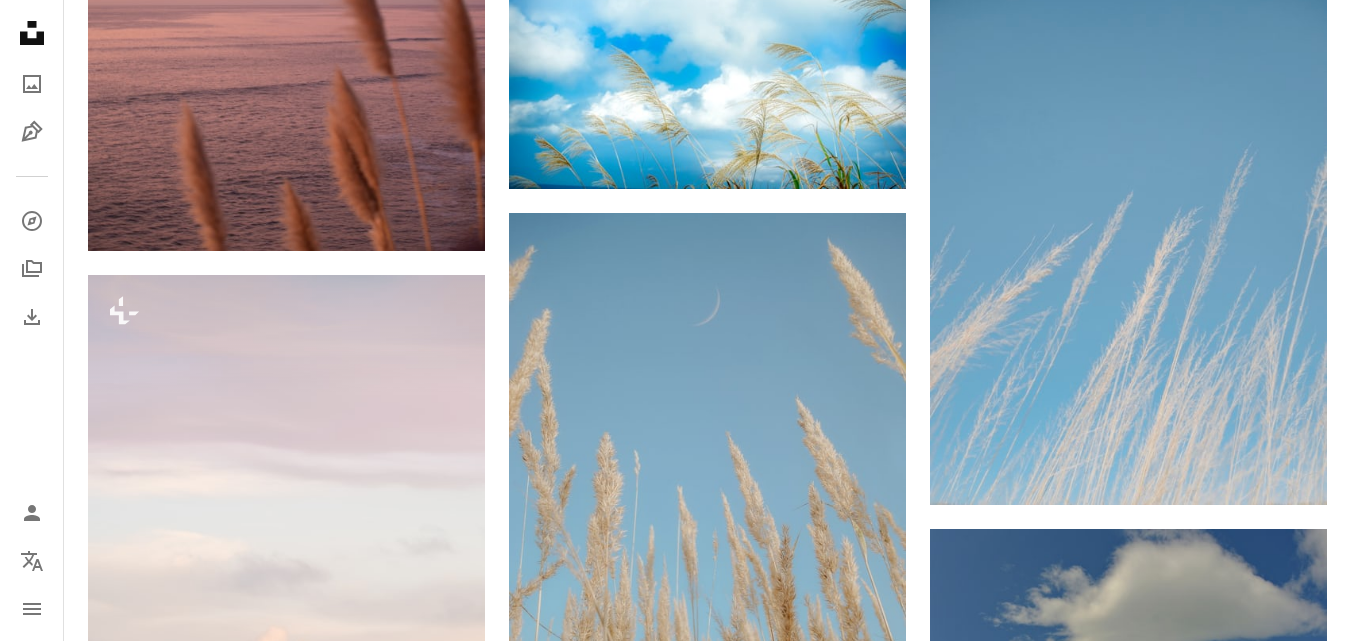 scroll, scrollTop: 4526, scrollLeft: 0, axis: vertical 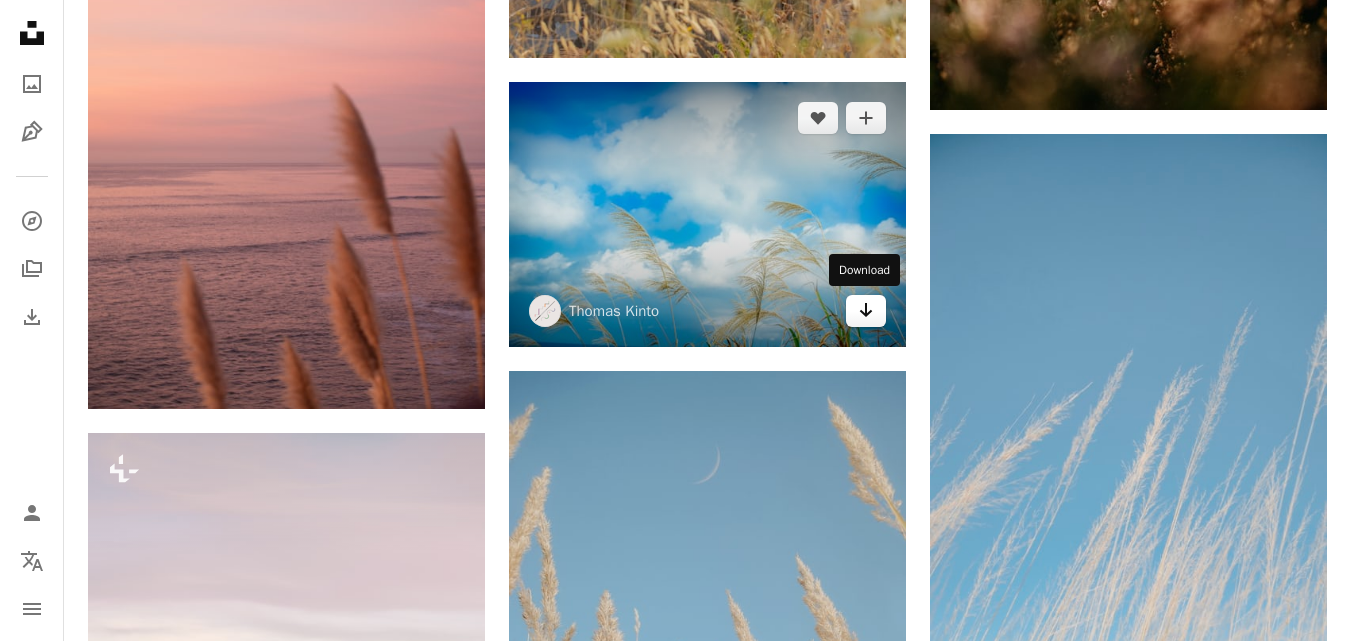 click on "Arrow pointing down" 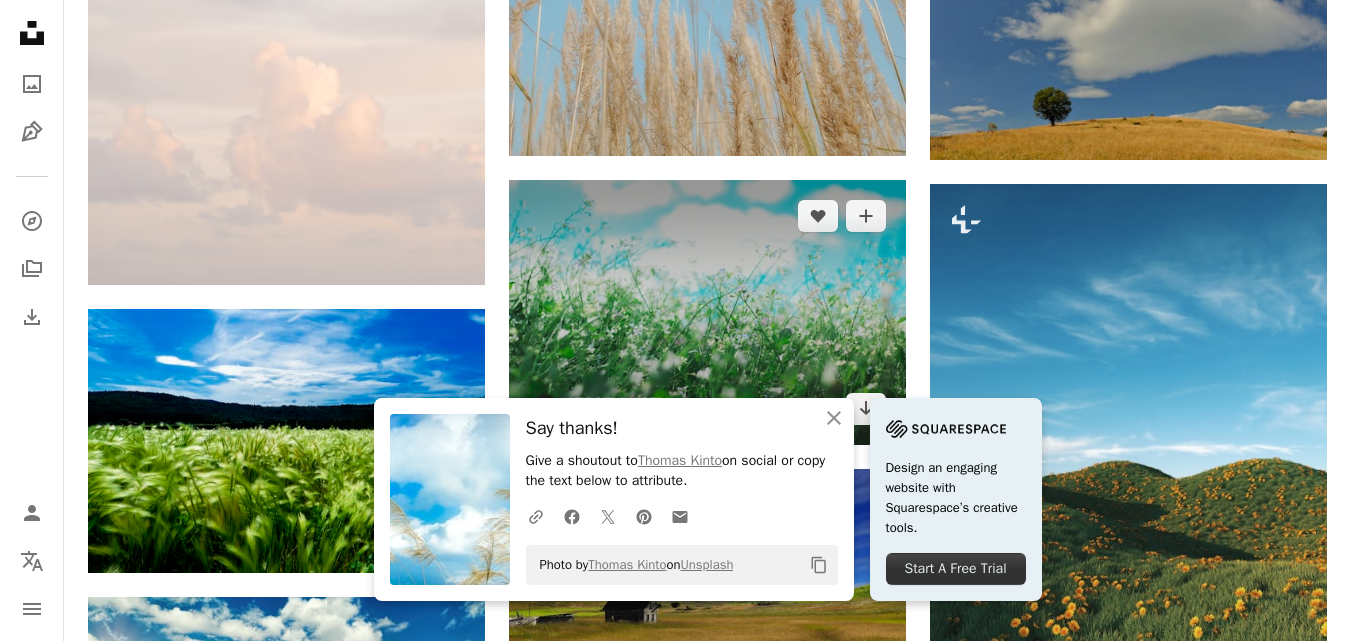 scroll, scrollTop: 5526, scrollLeft: 0, axis: vertical 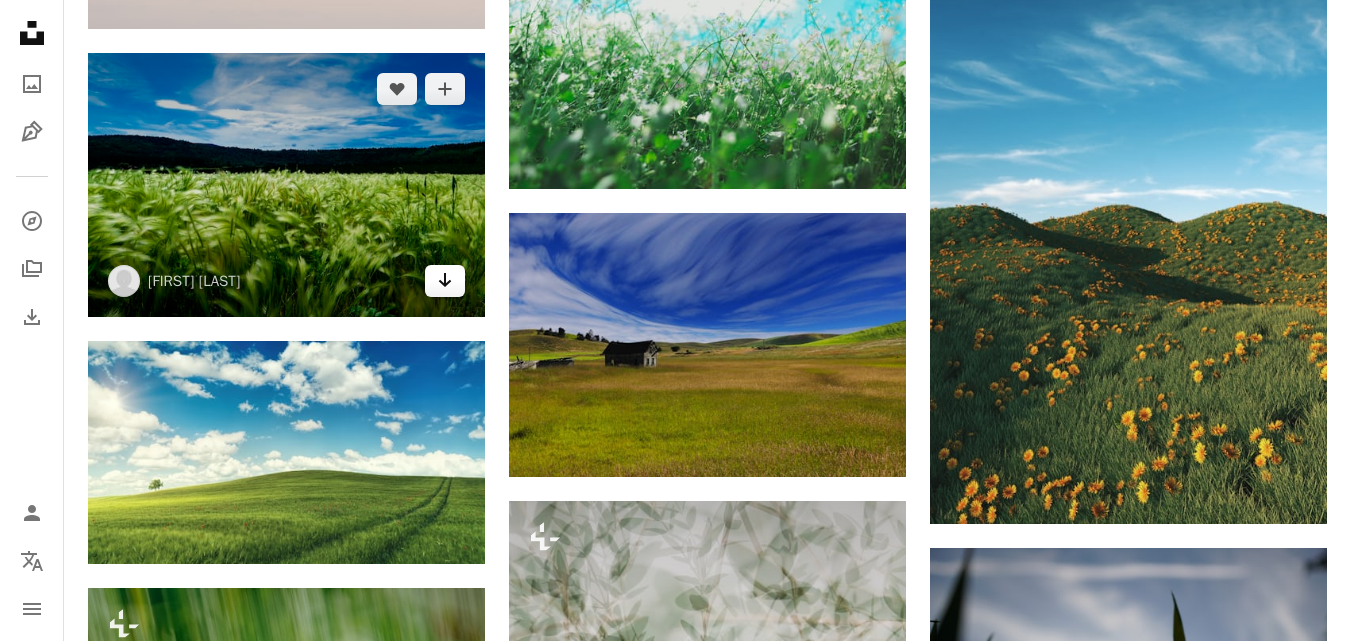 click on "Arrow pointing down" 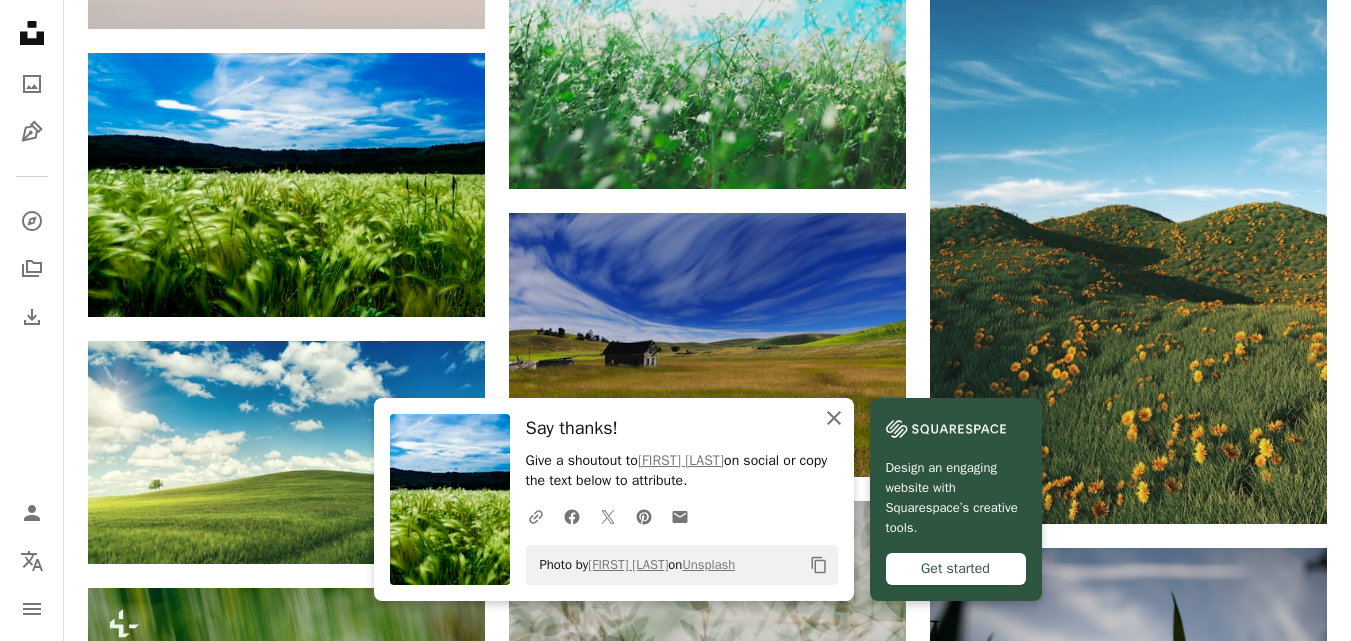 click 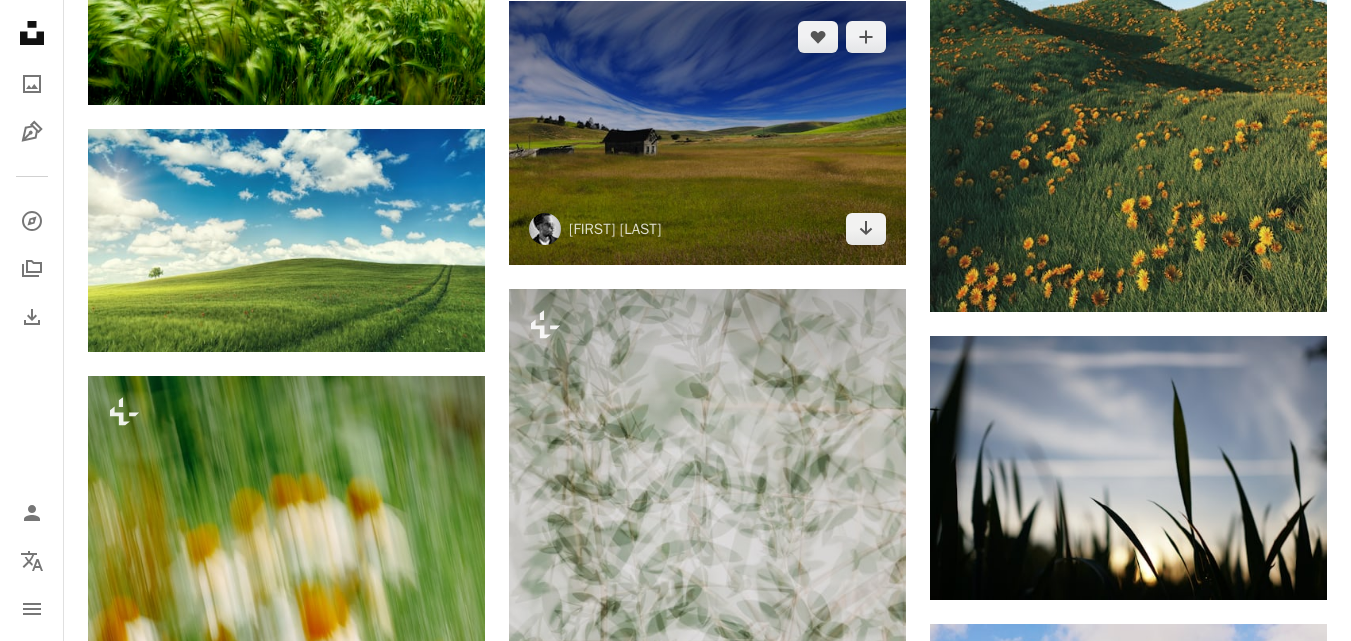 scroll, scrollTop: 5726, scrollLeft: 0, axis: vertical 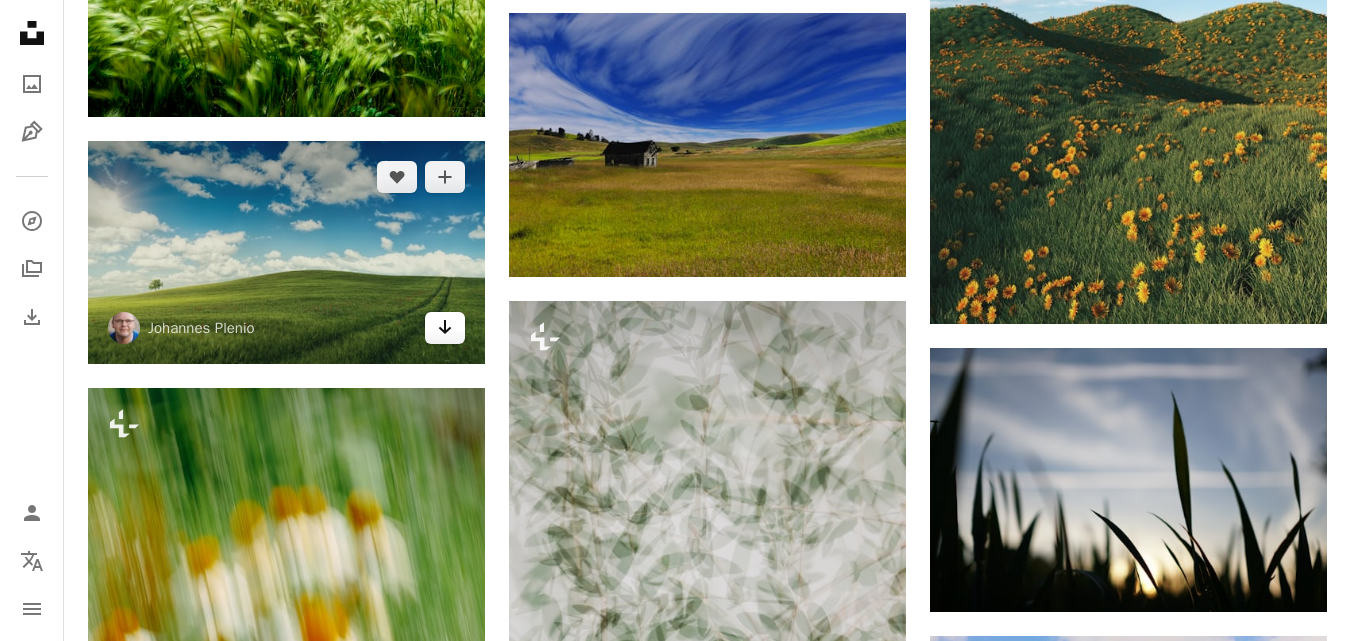 click on "Arrow pointing down" 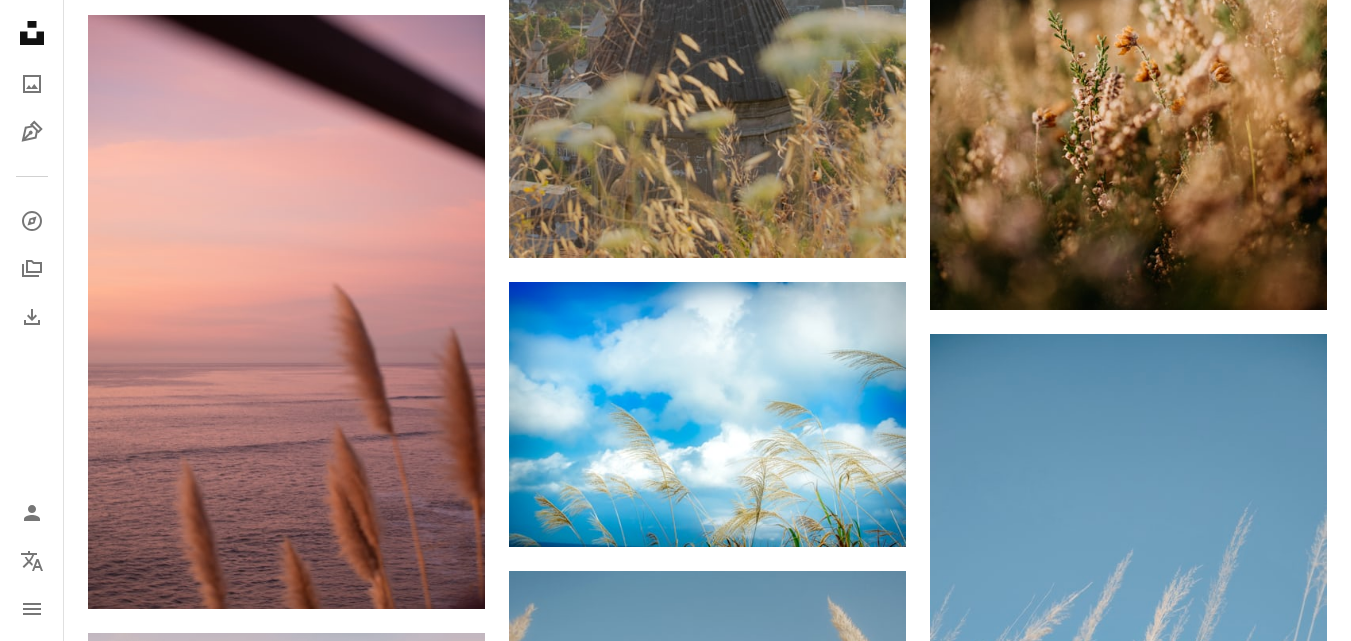 scroll, scrollTop: 3626, scrollLeft: 0, axis: vertical 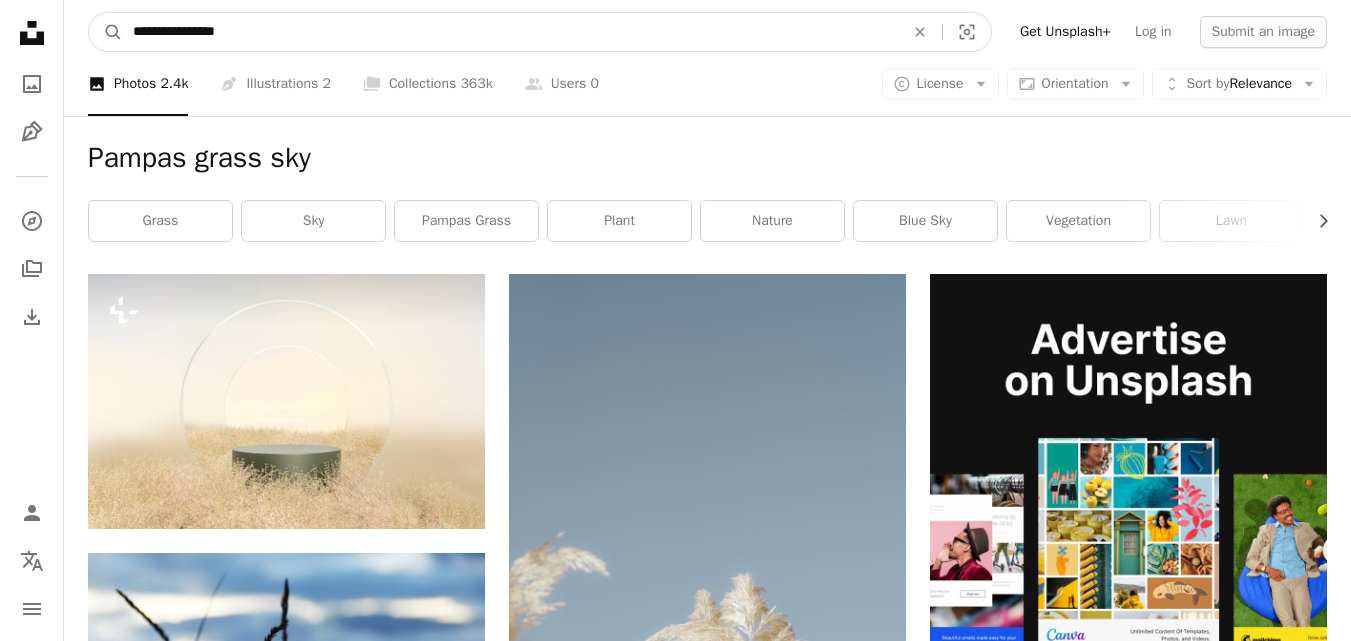 click on "**********" at bounding box center [510, 32] 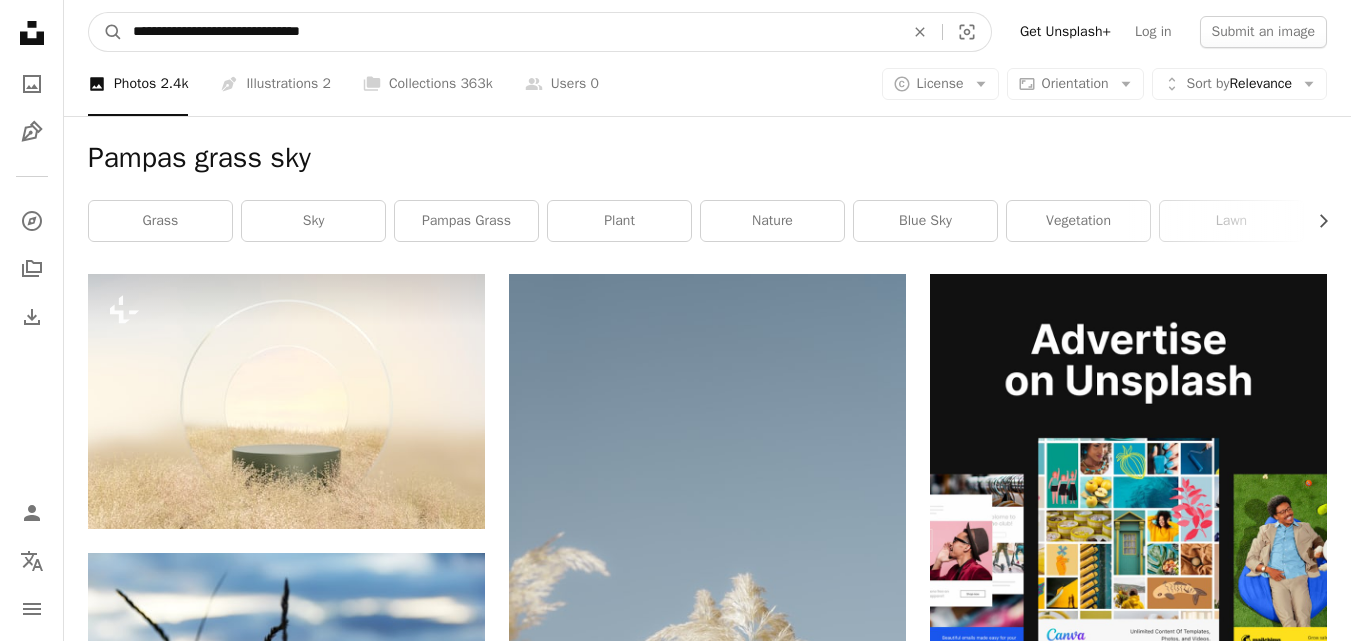 type on "**********" 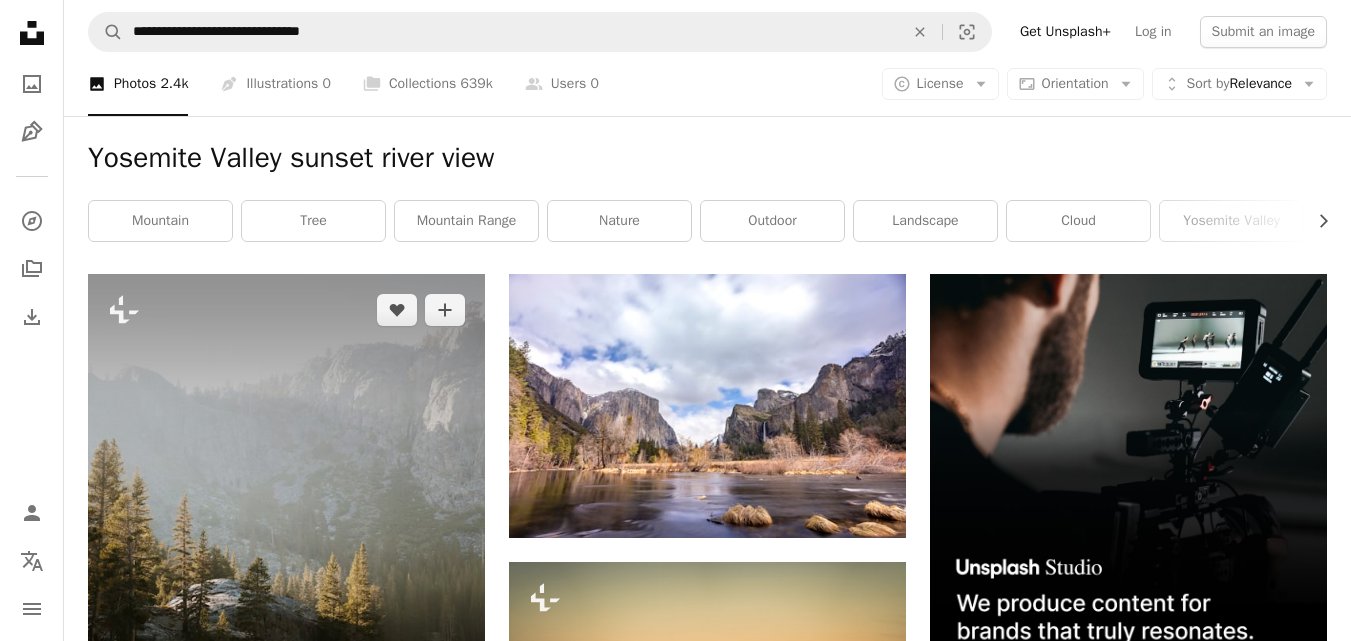 scroll, scrollTop: 100, scrollLeft: 0, axis: vertical 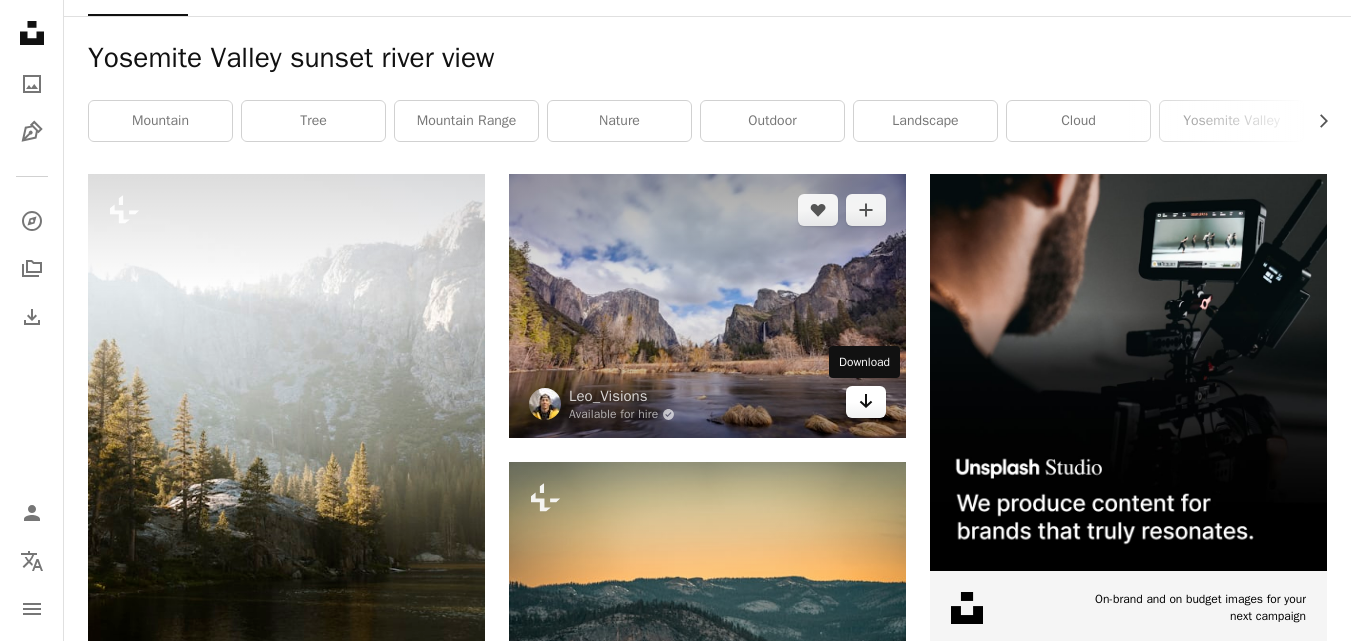 click on "Arrow pointing down" at bounding box center [866, 402] 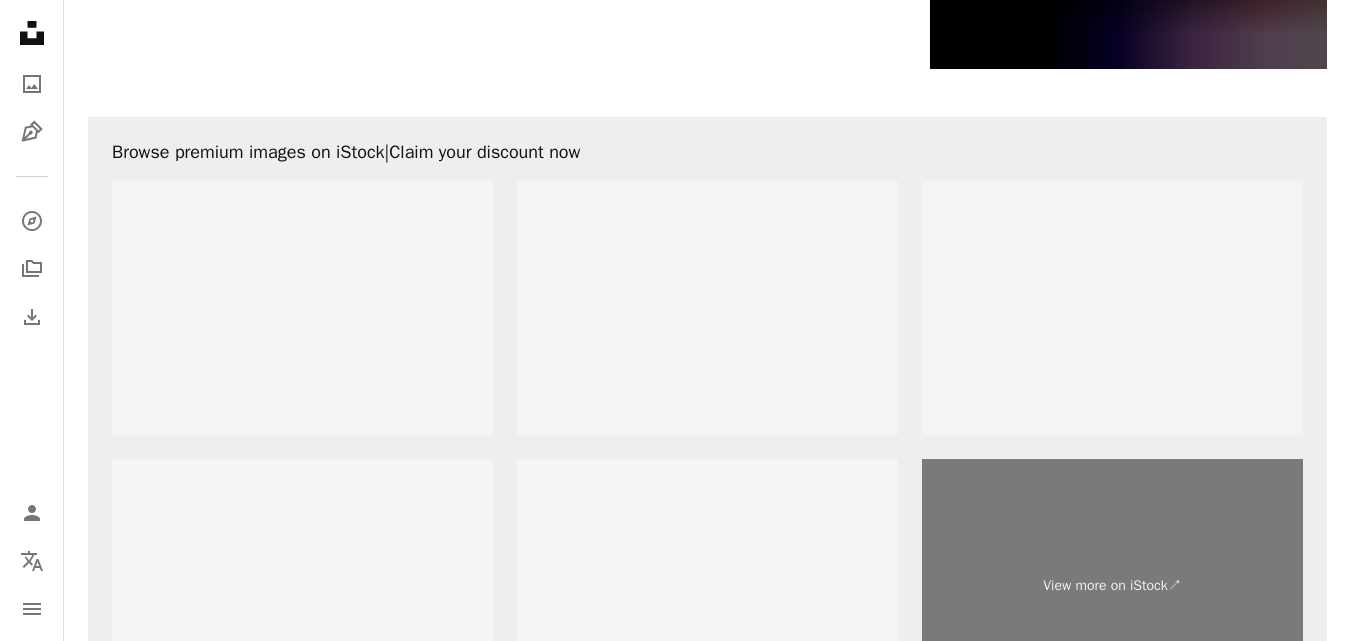 scroll, scrollTop: 4069, scrollLeft: 0, axis: vertical 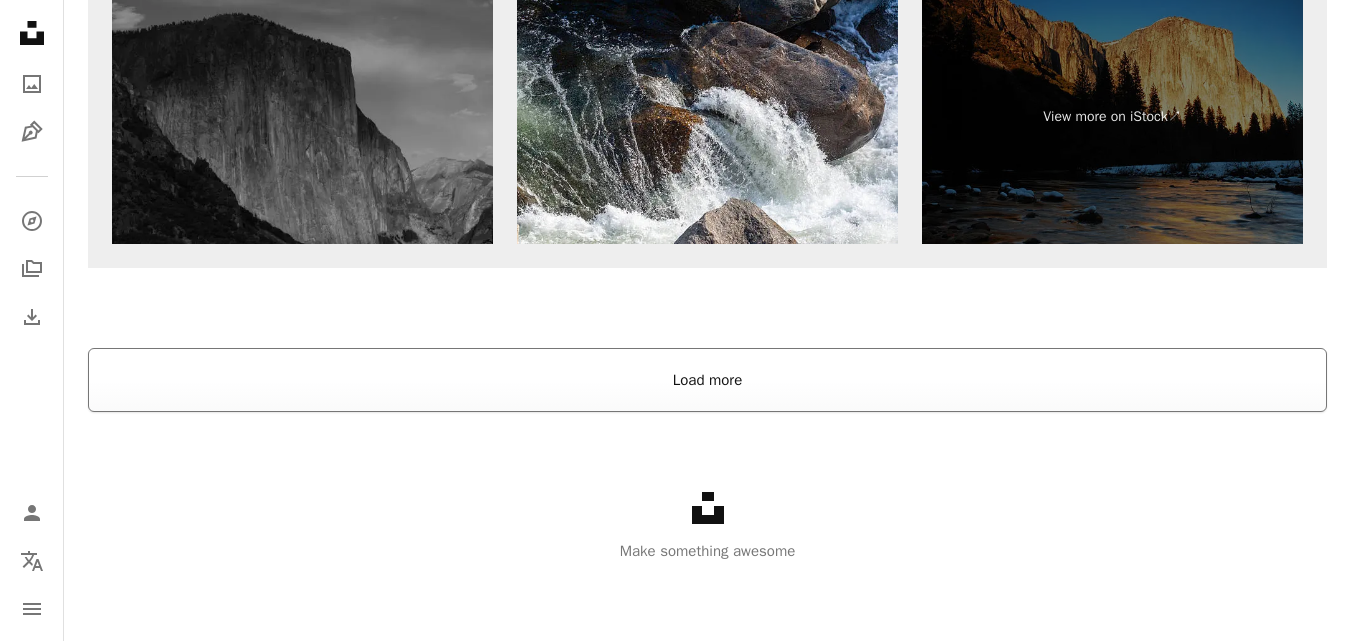 click on "Load more" at bounding box center (707, 380) 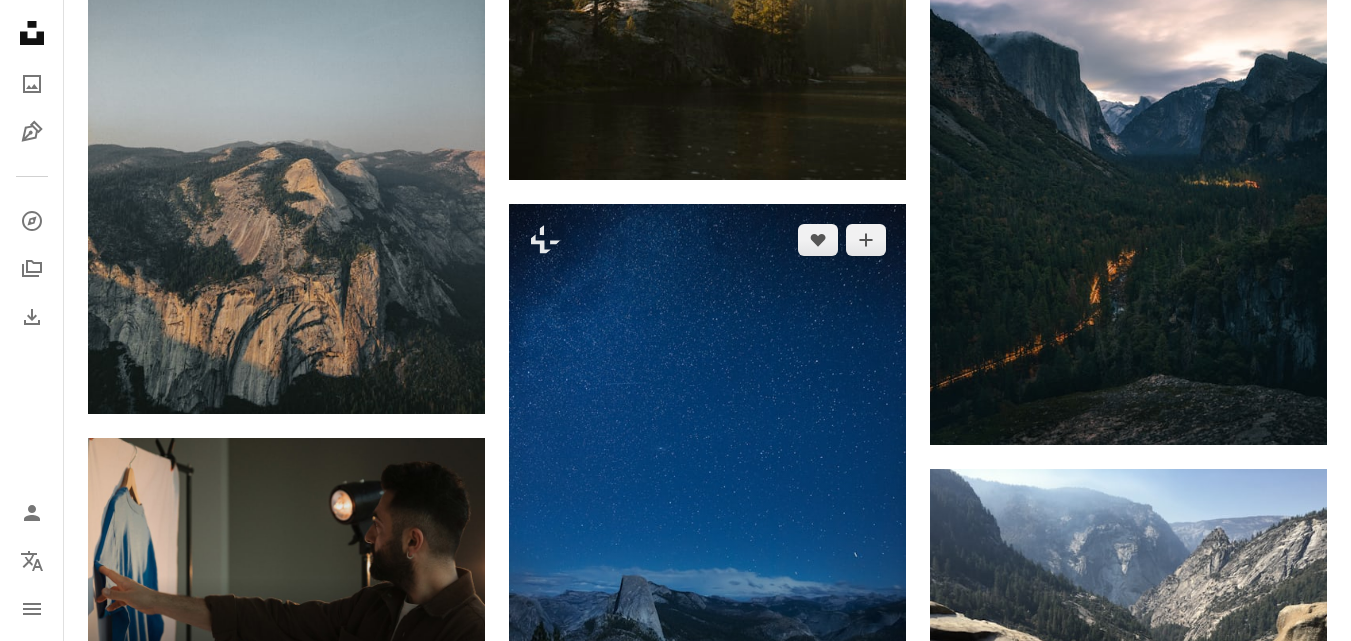 scroll, scrollTop: 4821, scrollLeft: 0, axis: vertical 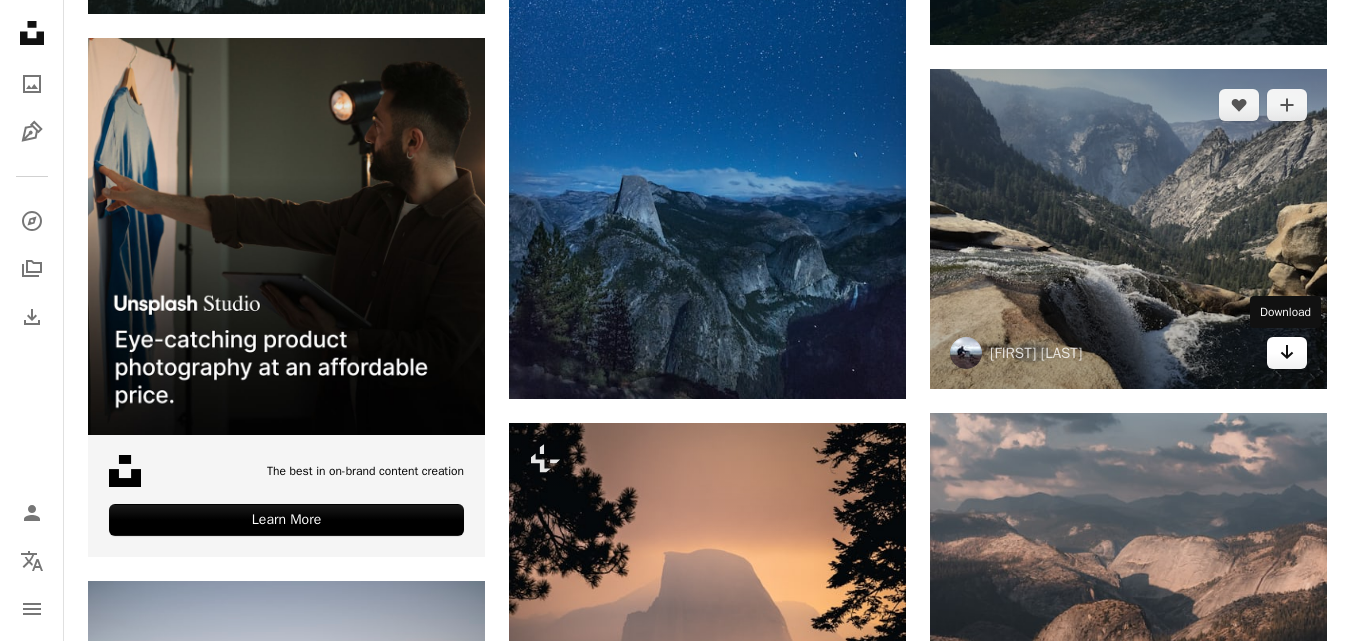 click on "Arrow pointing down" 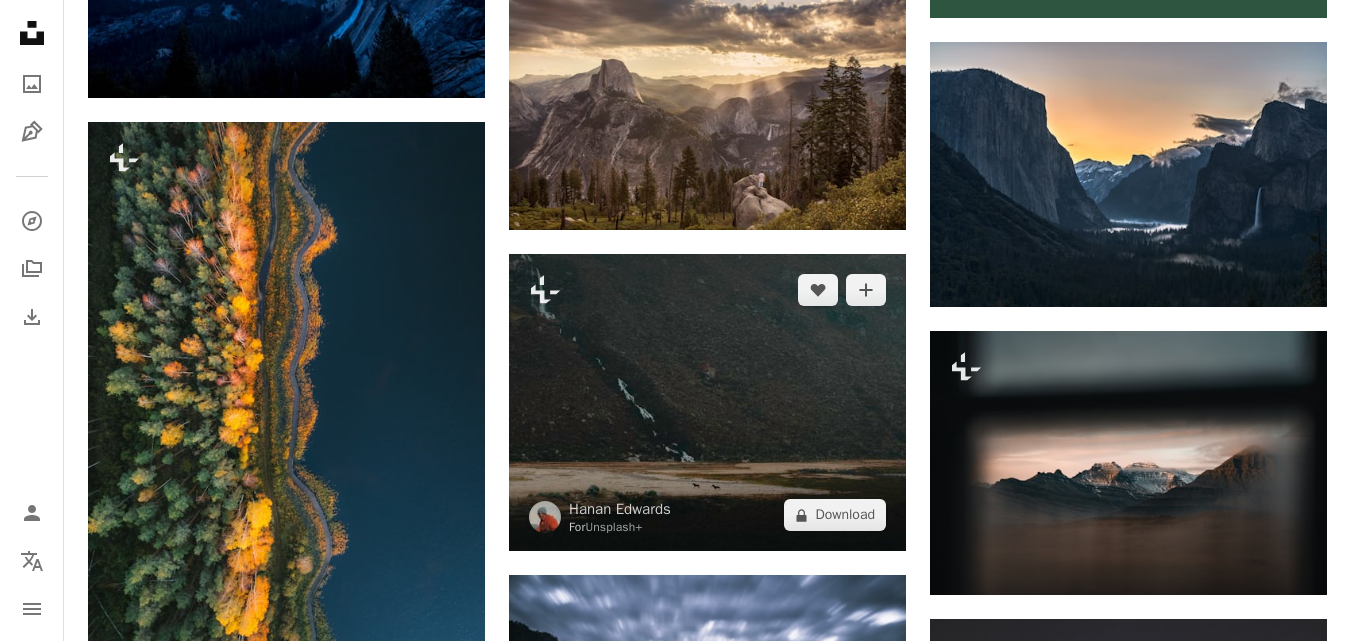 scroll, scrollTop: 8521, scrollLeft: 0, axis: vertical 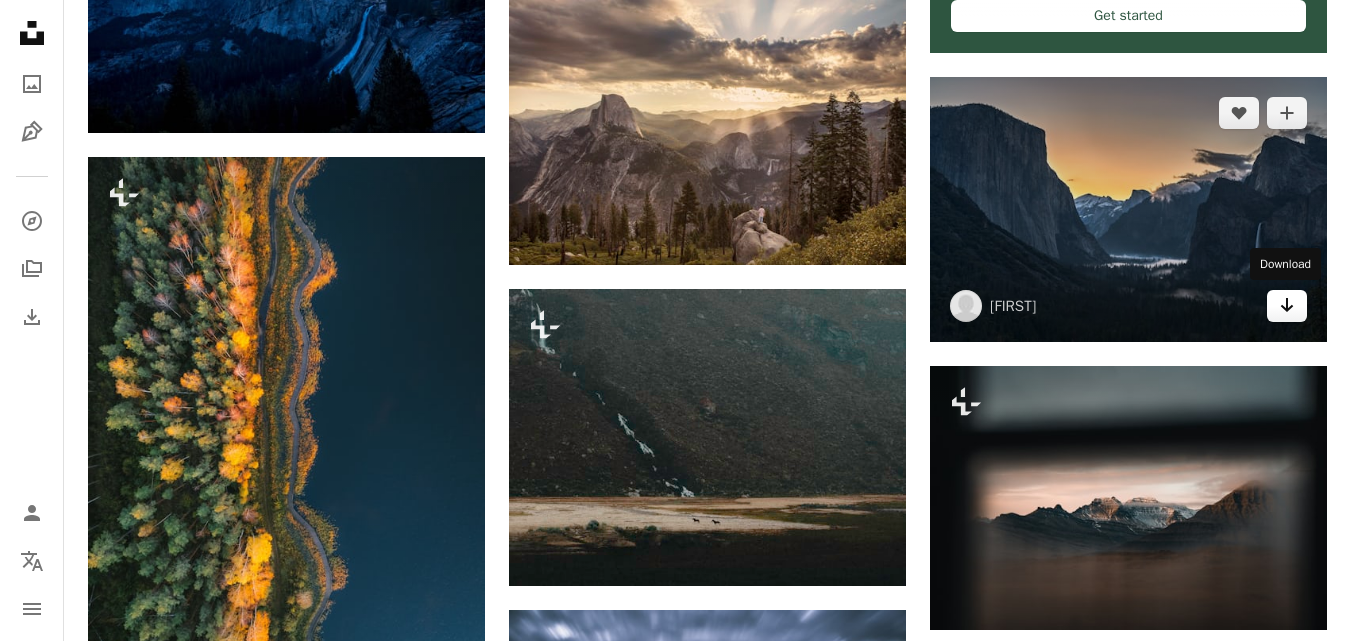 click on "Arrow pointing down" at bounding box center (1287, 306) 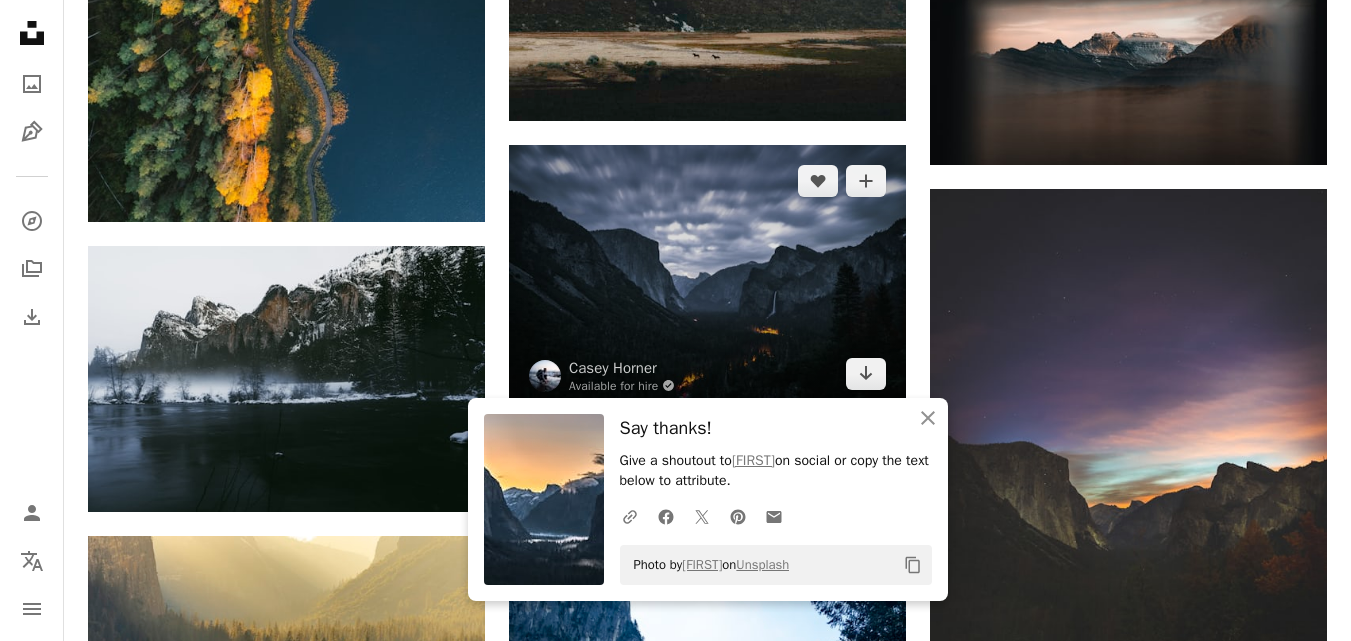 scroll, scrollTop: 9021, scrollLeft: 0, axis: vertical 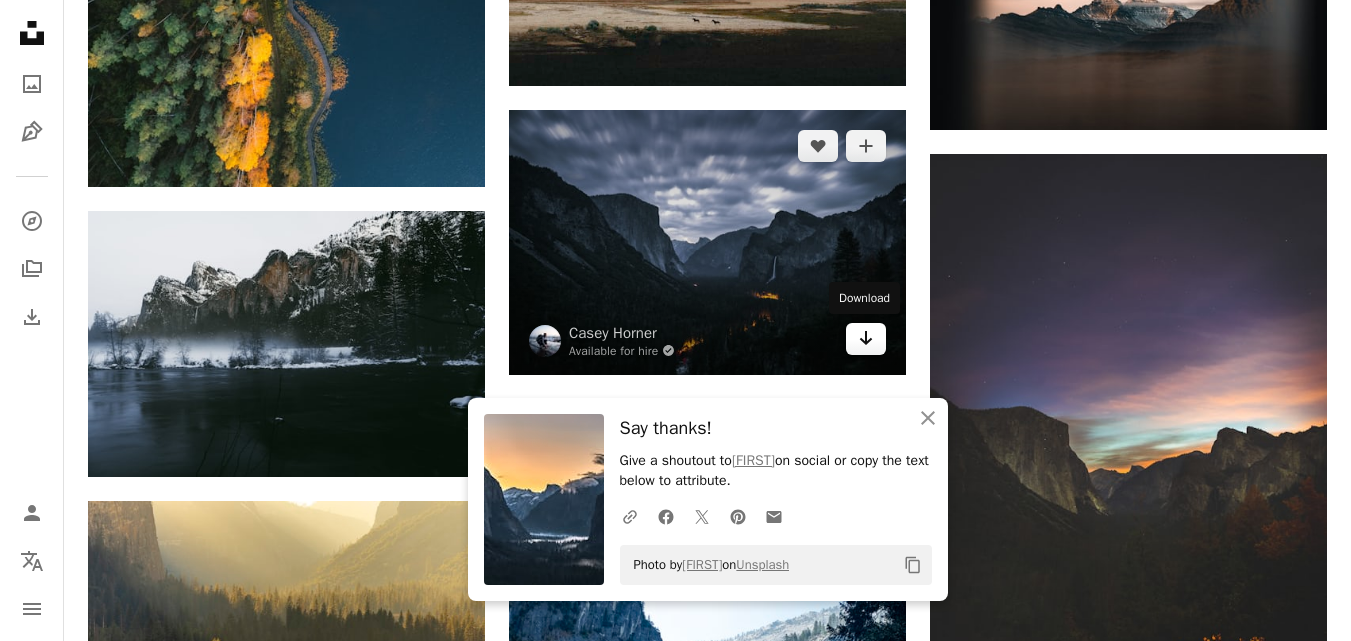 click on "Arrow pointing down" 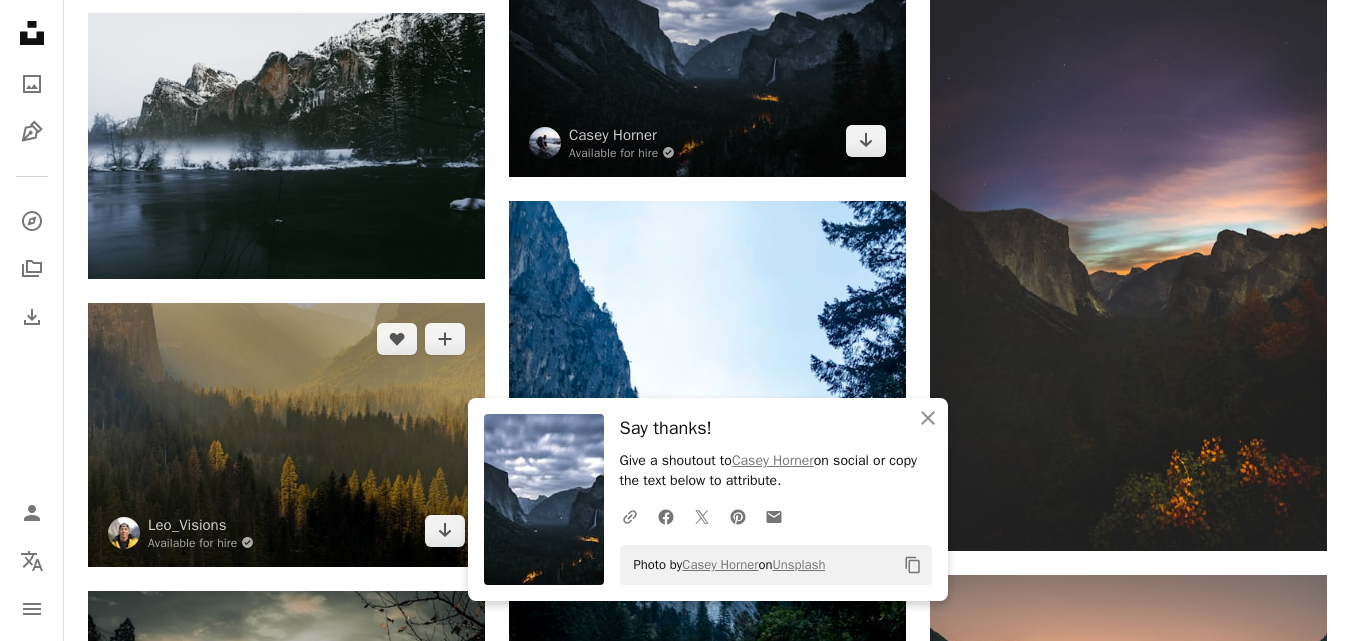 scroll, scrollTop: 9221, scrollLeft: 0, axis: vertical 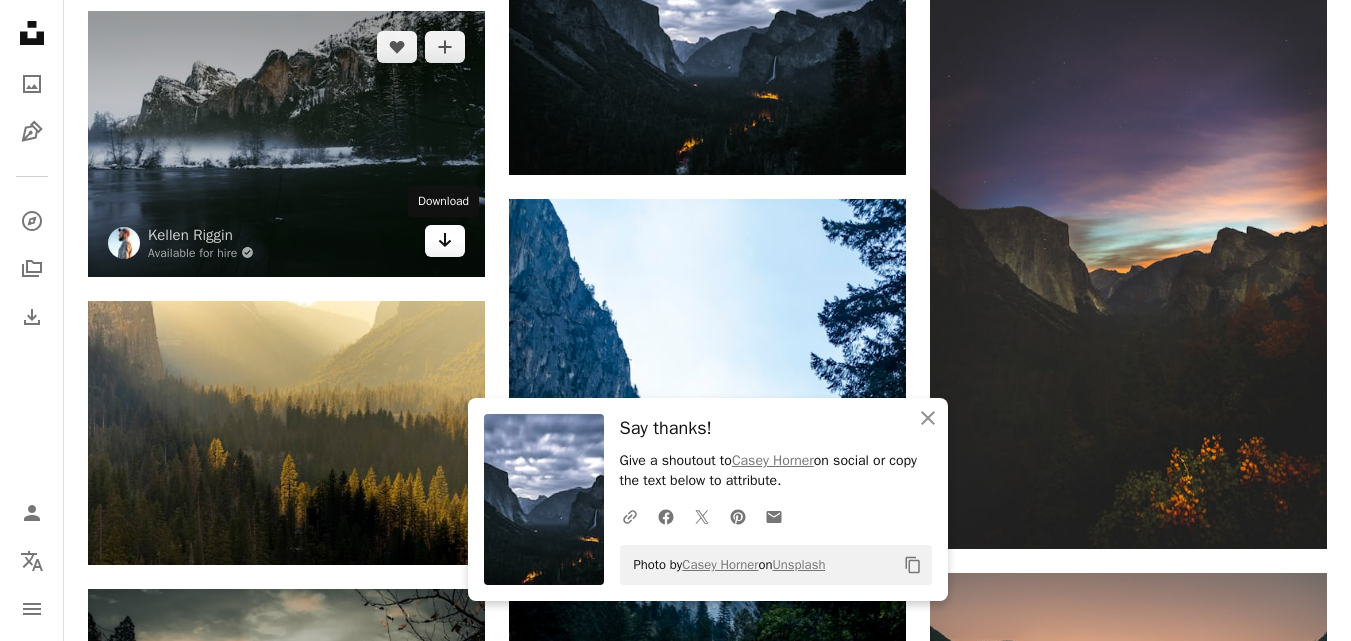 click on "Arrow pointing down" 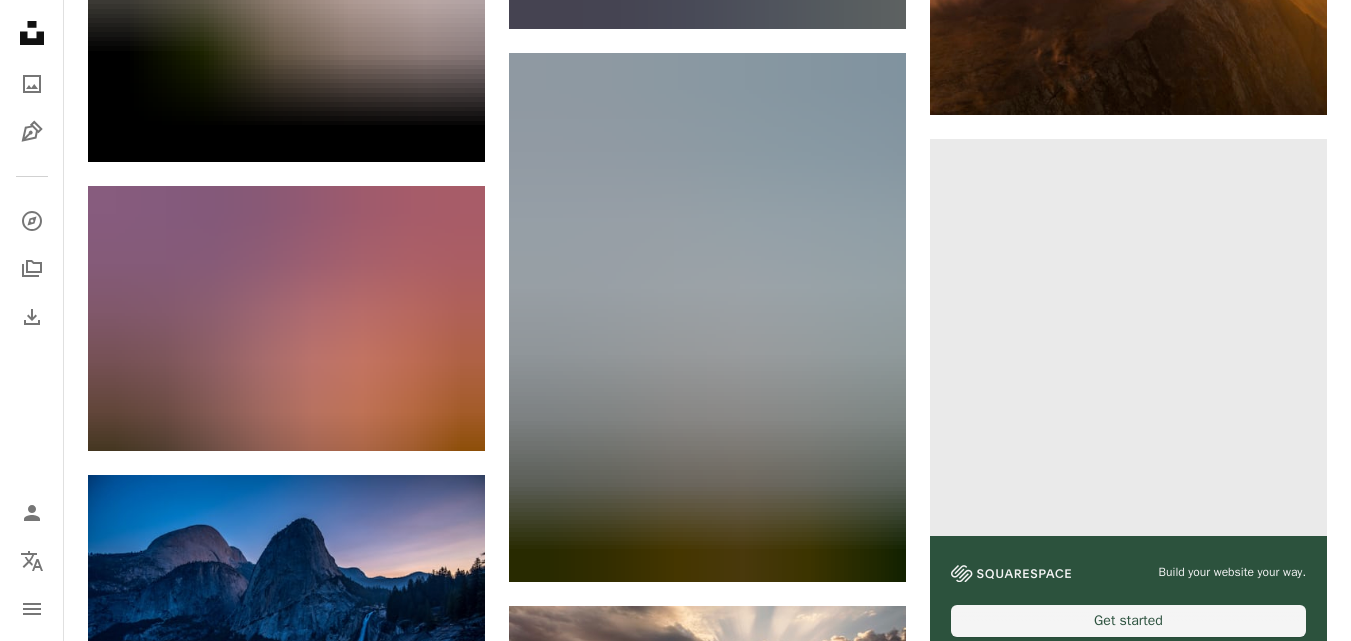 scroll, scrollTop: 7821, scrollLeft: 0, axis: vertical 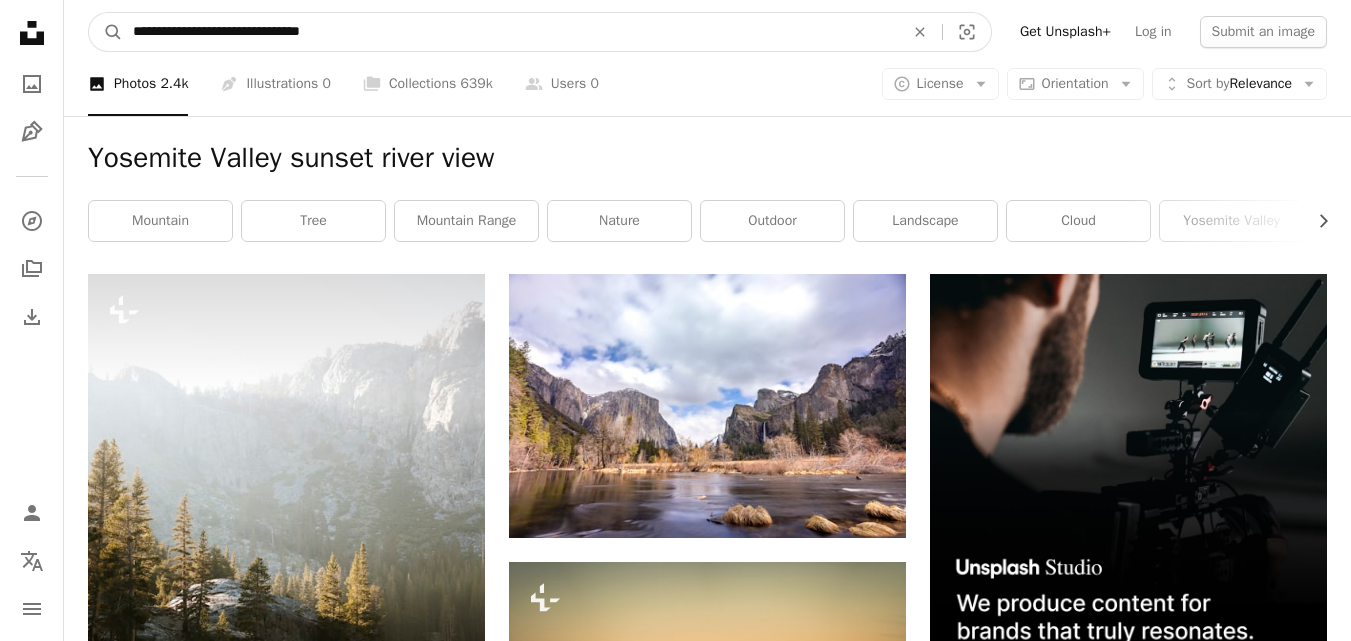 click on "**********" at bounding box center [510, 32] 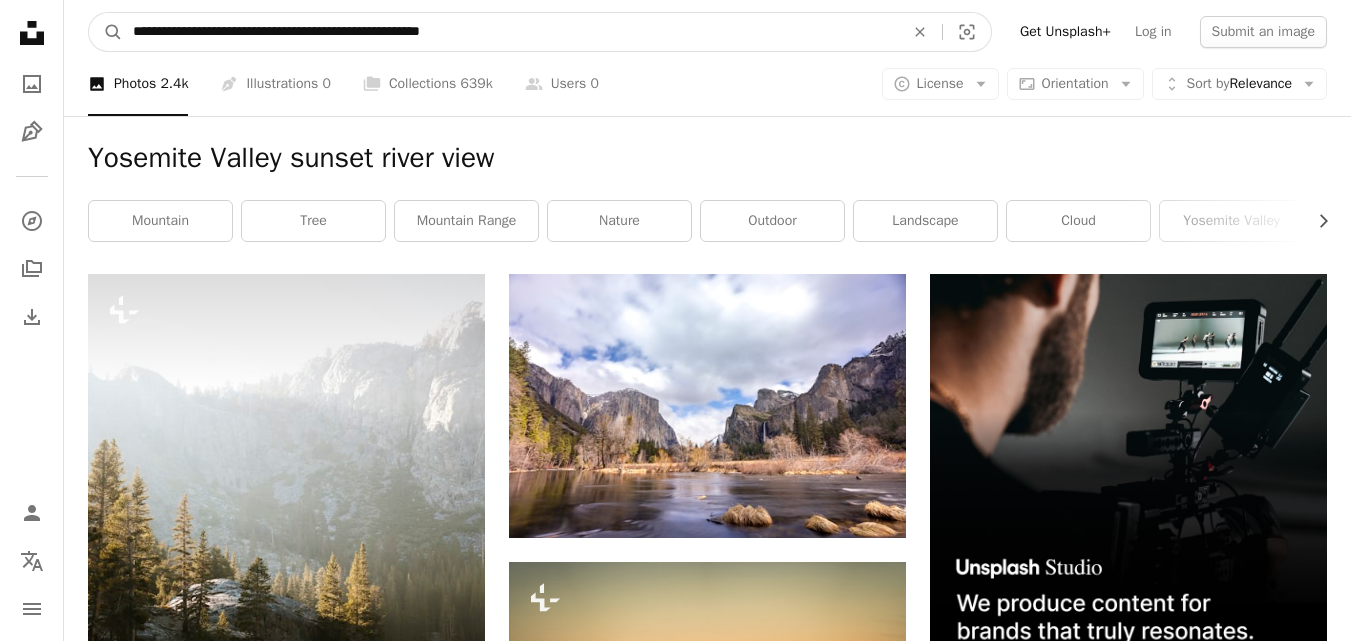 paste 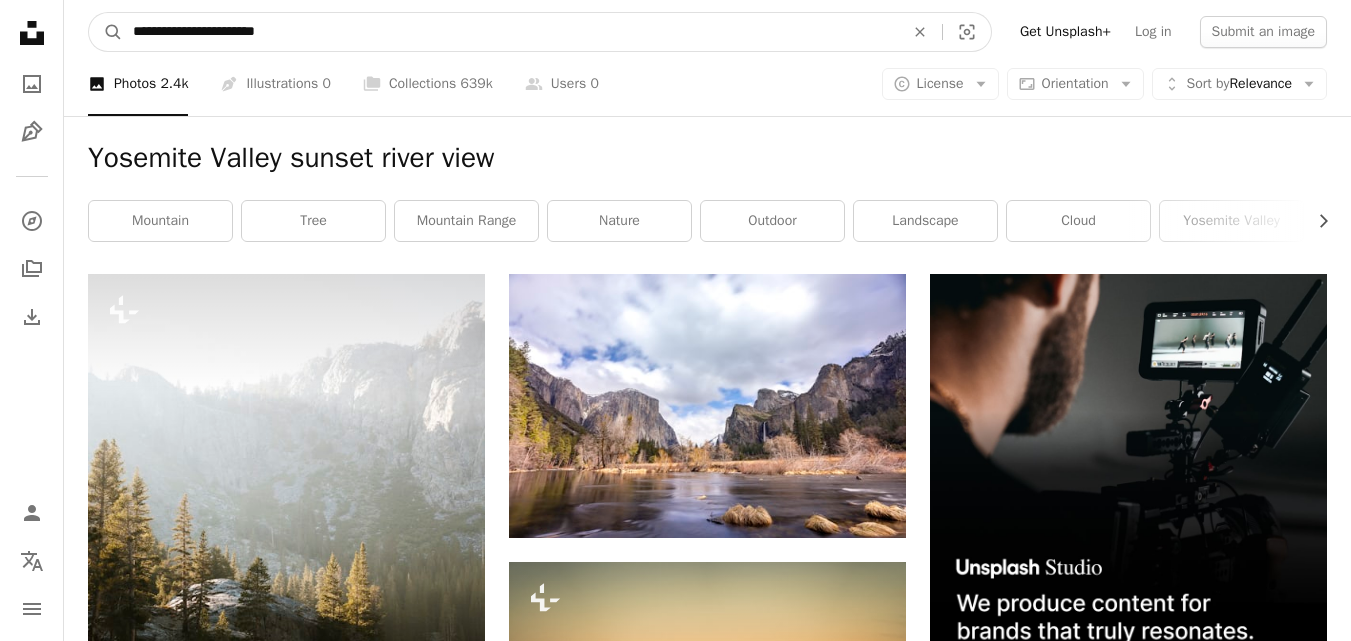 type on "**********" 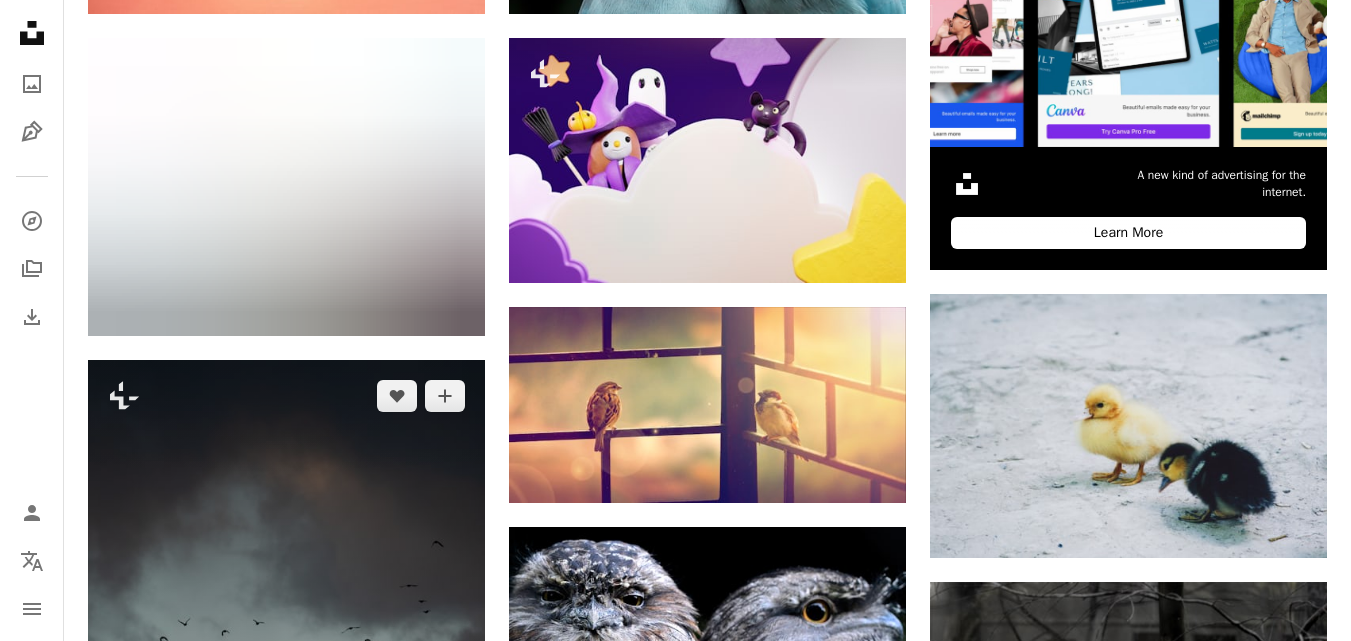 scroll, scrollTop: 500, scrollLeft: 0, axis: vertical 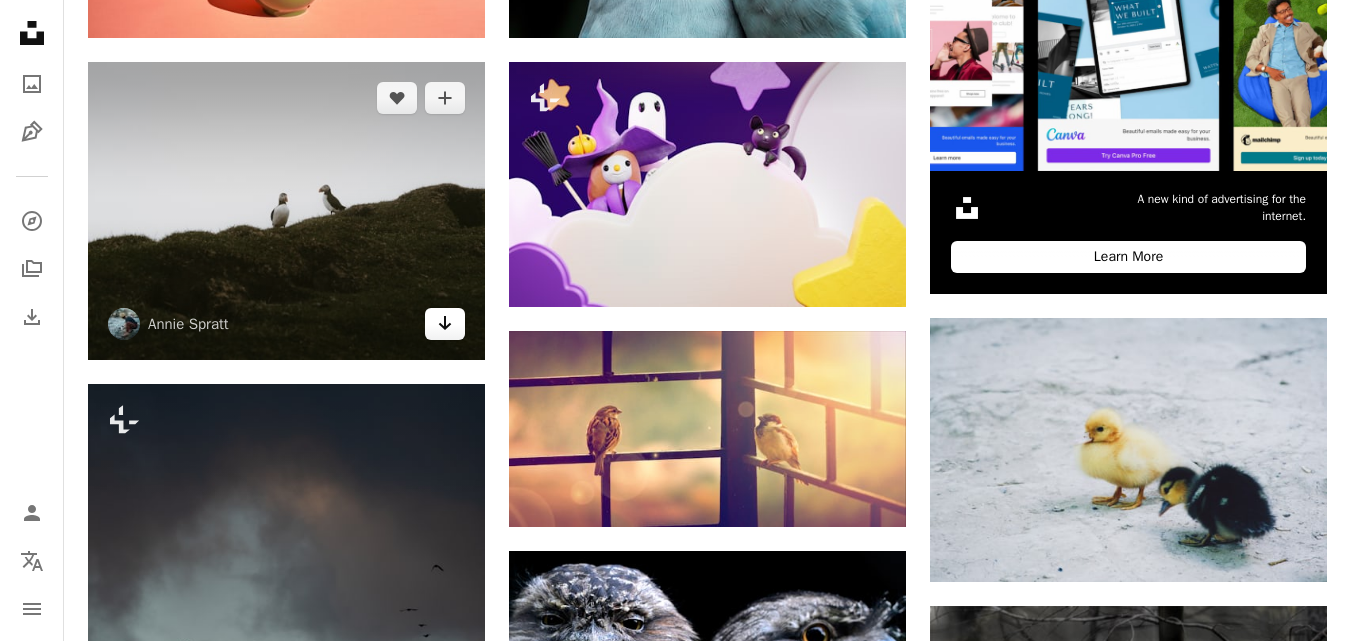 click on "Arrow pointing down" 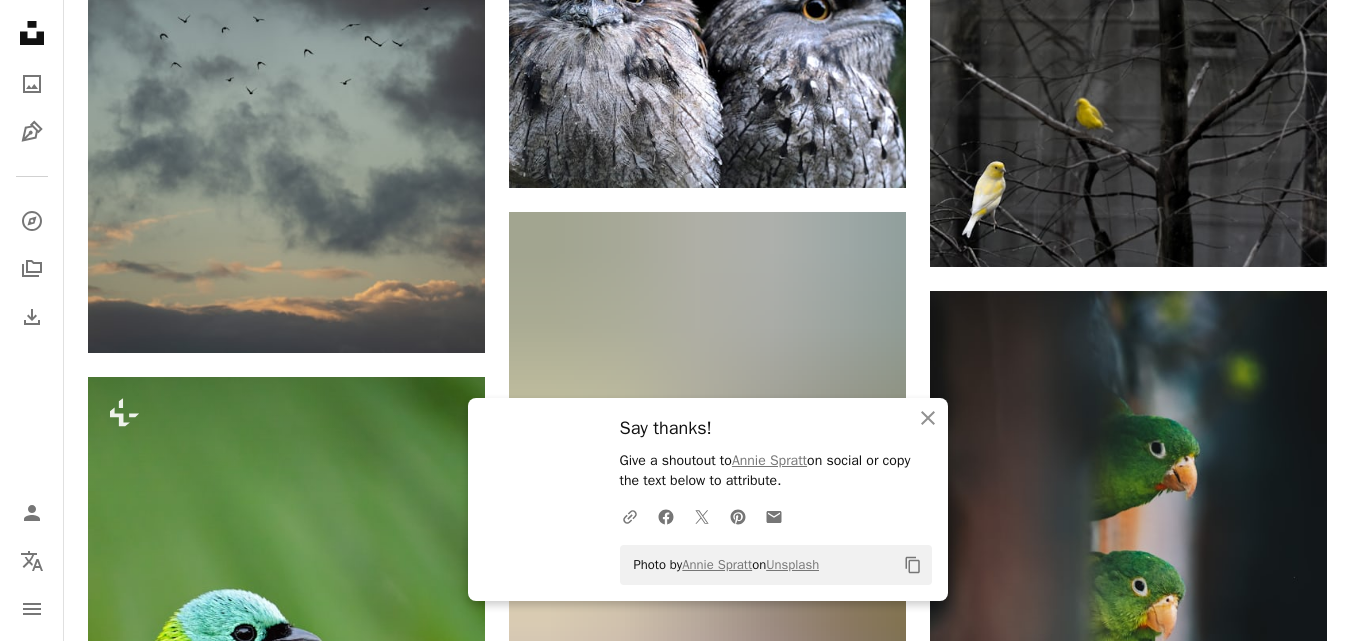 scroll, scrollTop: 1200, scrollLeft: 0, axis: vertical 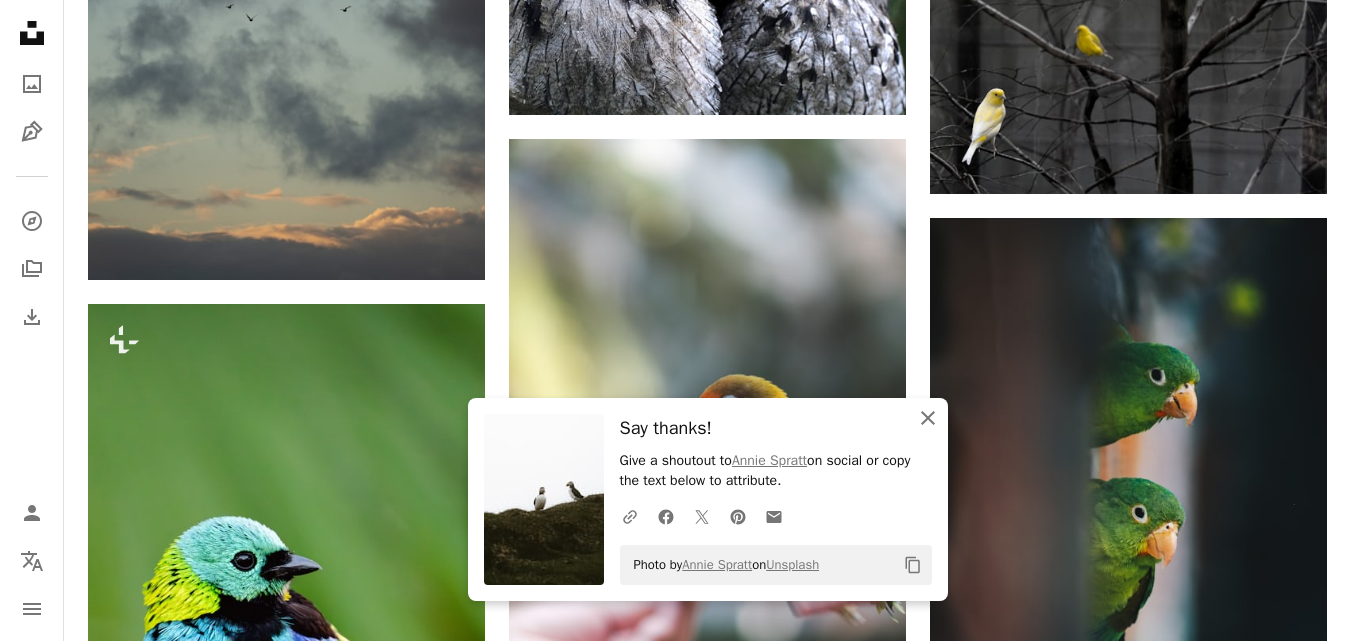 click 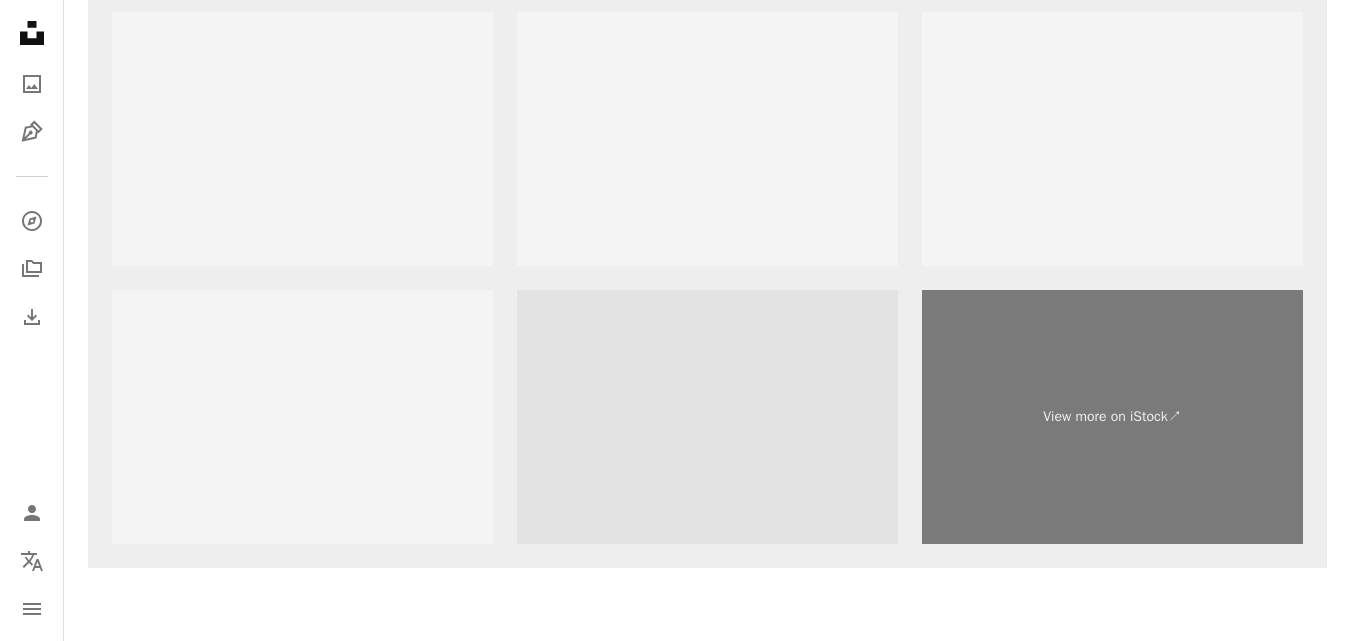 scroll, scrollTop: 3300, scrollLeft: 0, axis: vertical 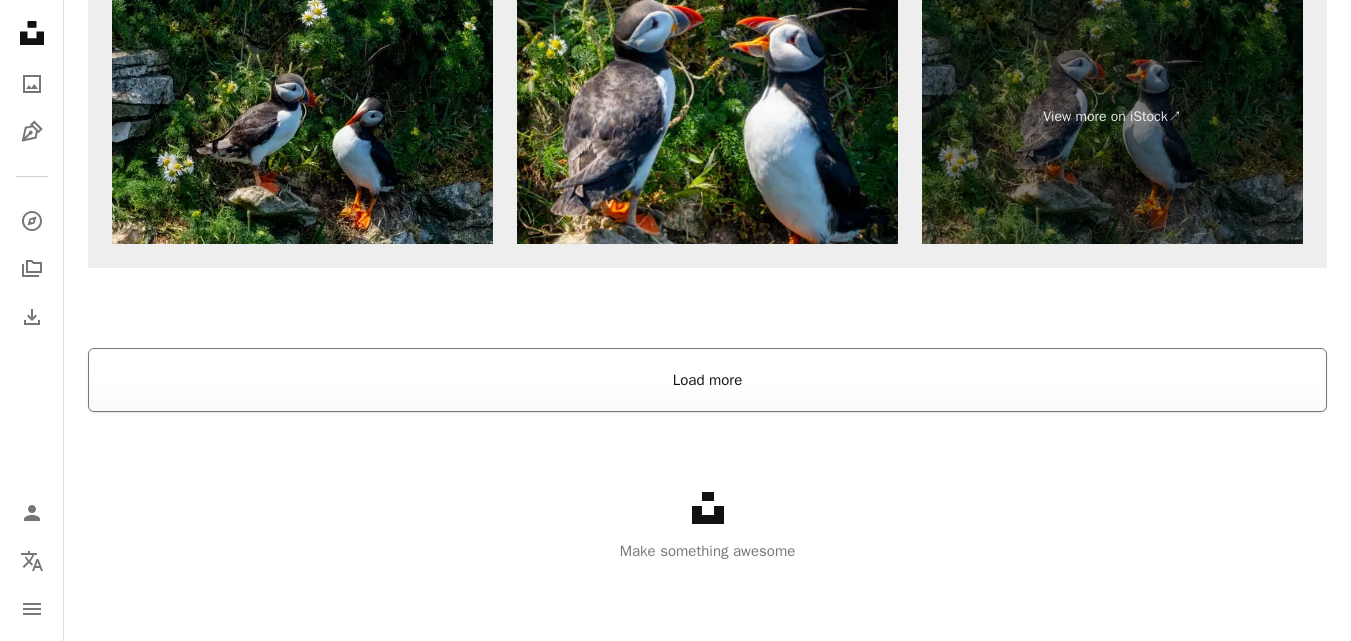 click on "Load more" at bounding box center (707, 380) 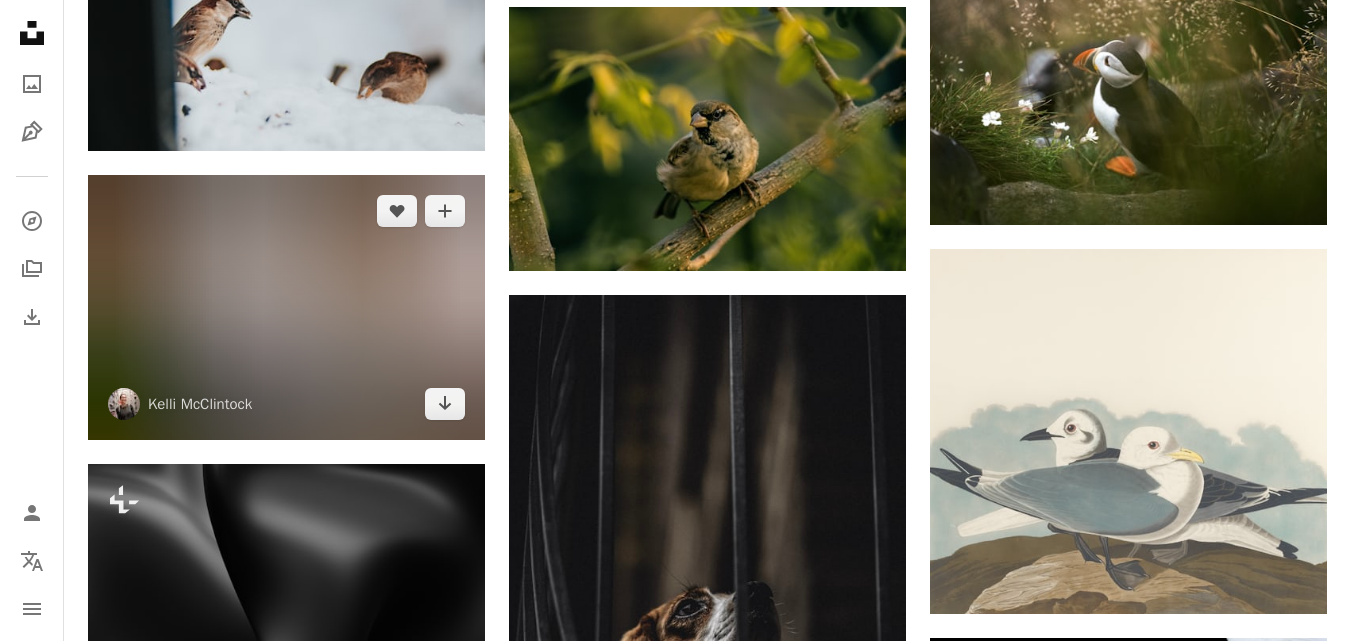 scroll, scrollTop: 8618, scrollLeft: 0, axis: vertical 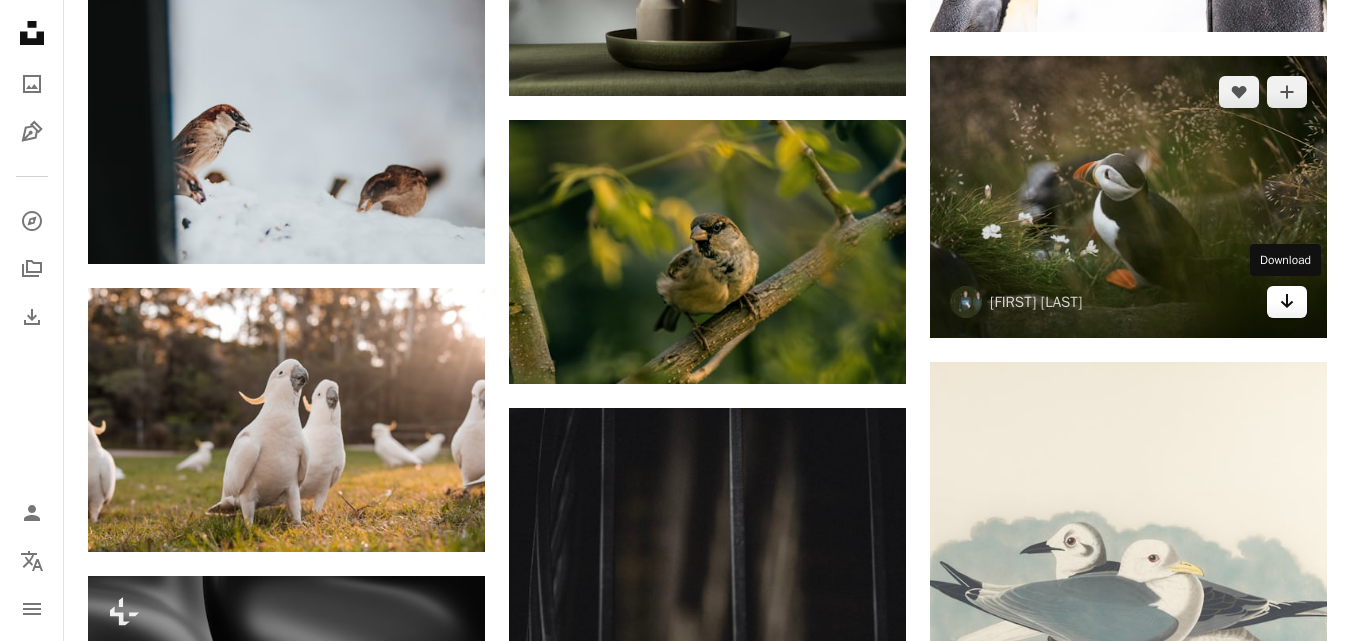 click on "Arrow pointing down" 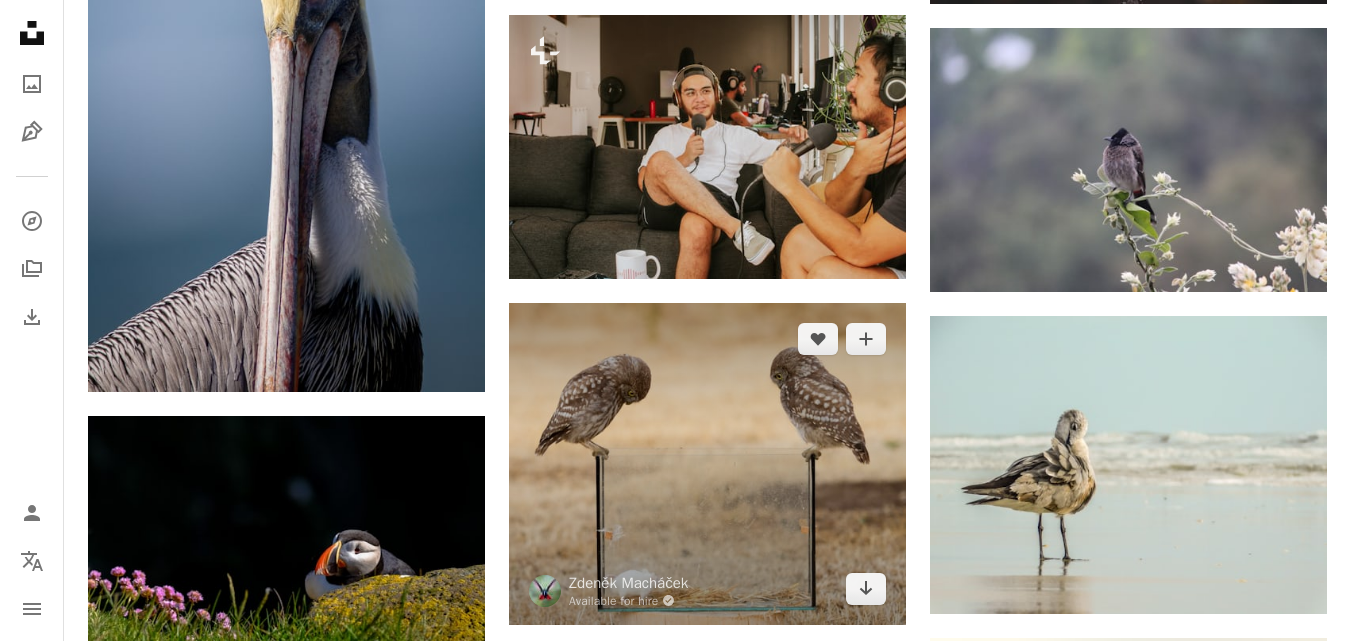 scroll, scrollTop: 10318, scrollLeft: 0, axis: vertical 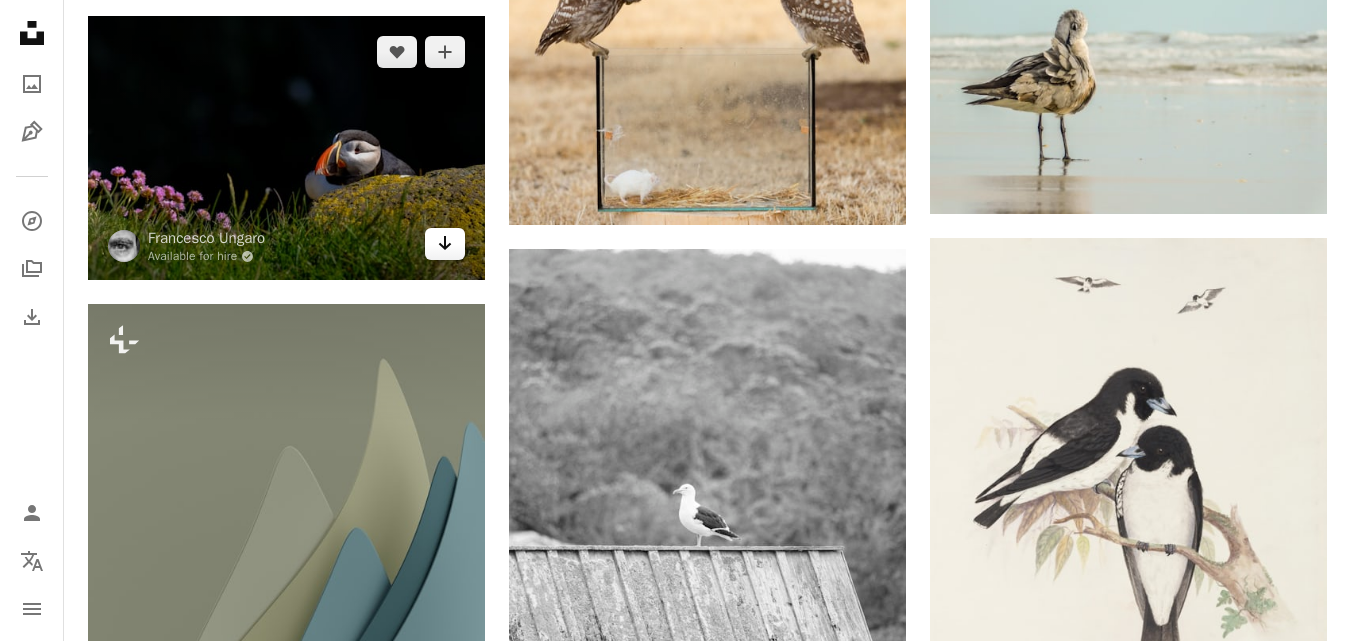 click on "Arrow pointing down" at bounding box center (445, 244) 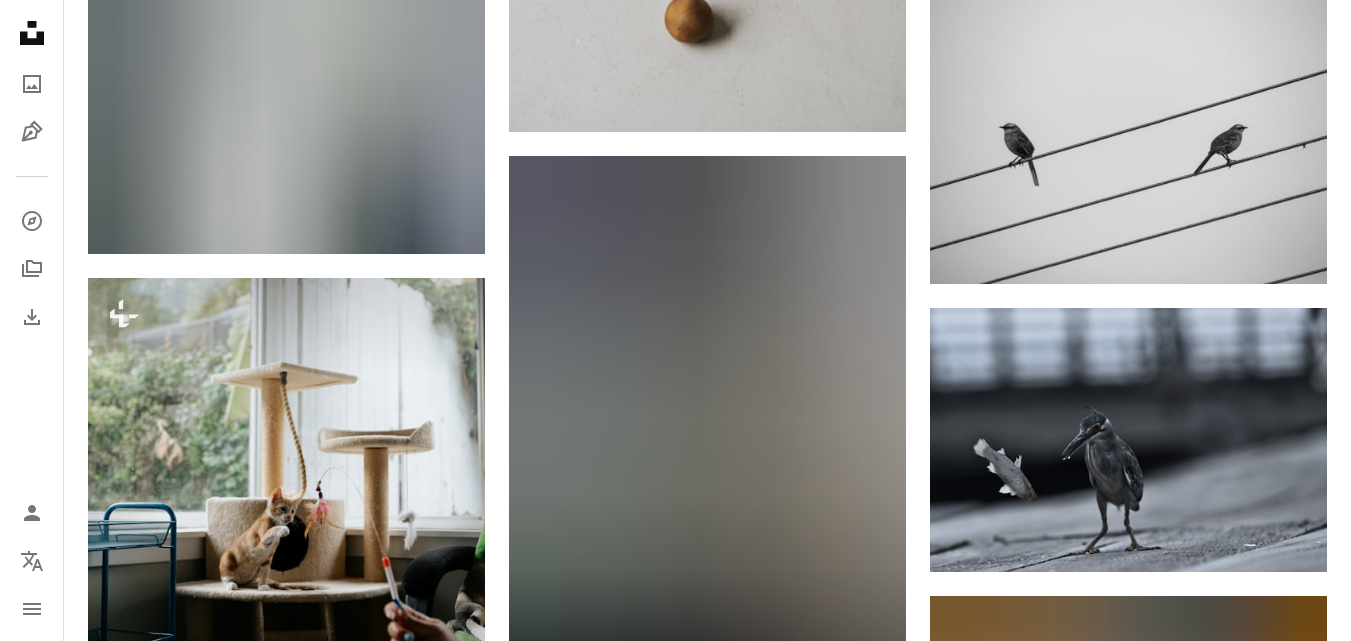 scroll, scrollTop: 12018, scrollLeft: 0, axis: vertical 